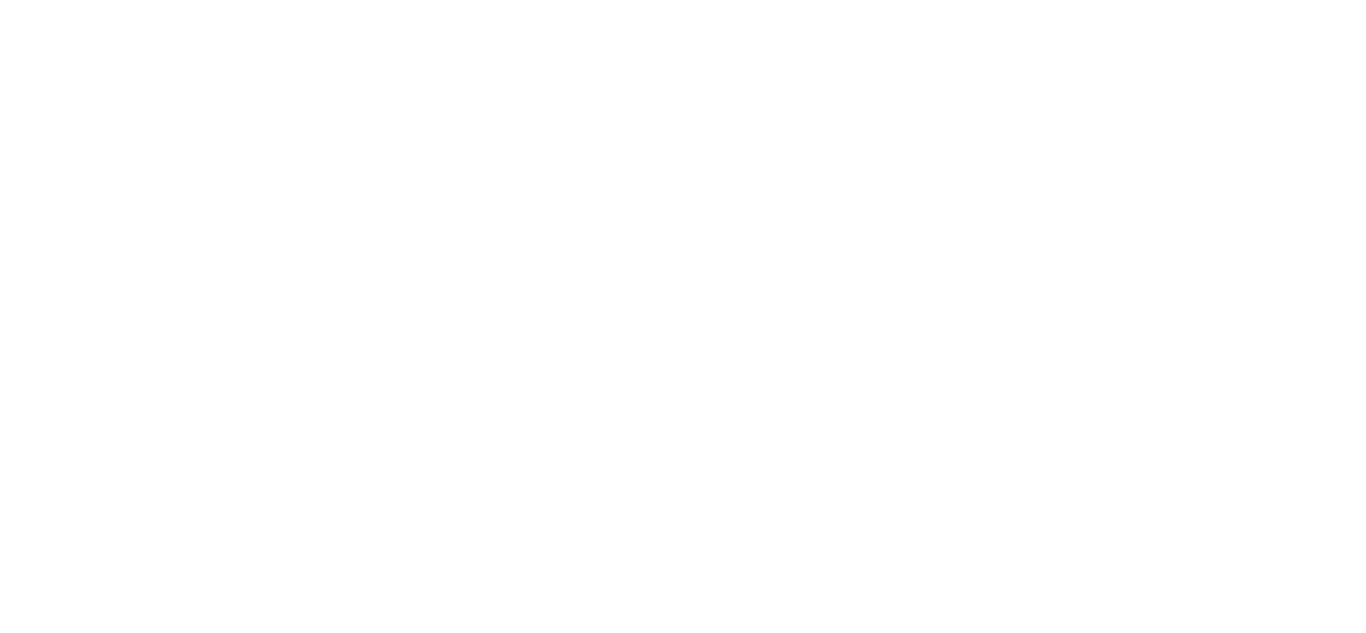 scroll, scrollTop: 0, scrollLeft: 0, axis: both 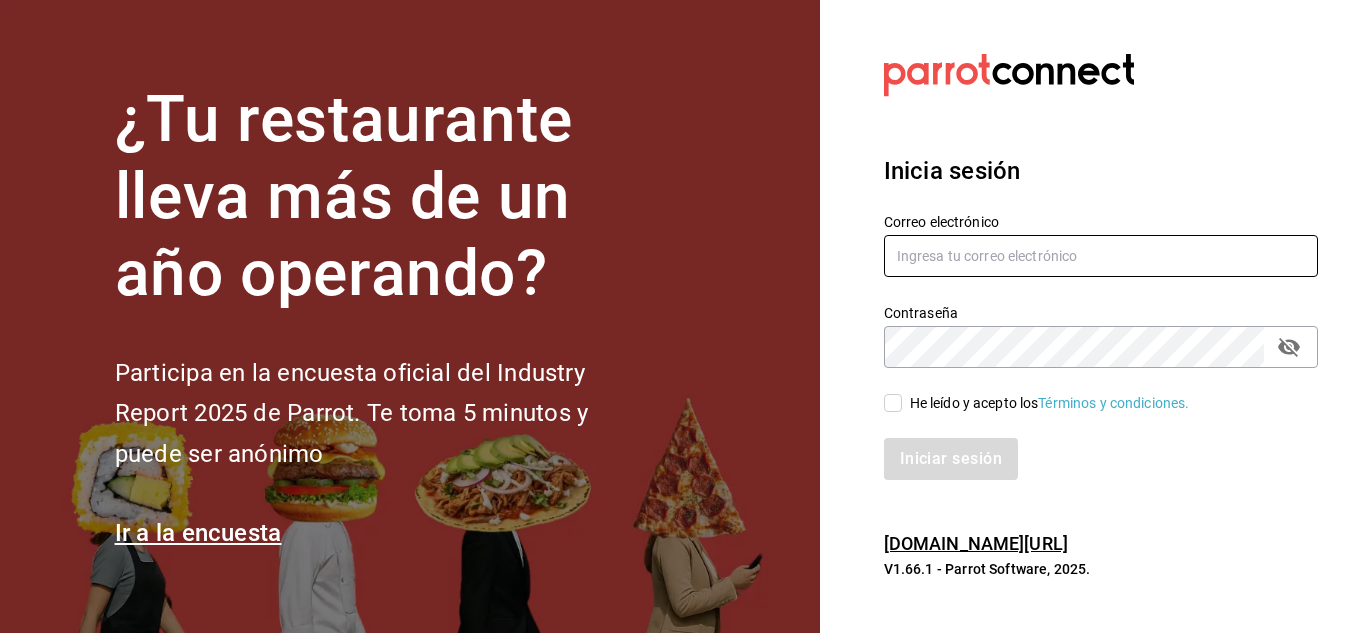 type on "[PERSON_NAME][EMAIL_ADDRESS][PERSON_NAME][DOMAIN_NAME]" 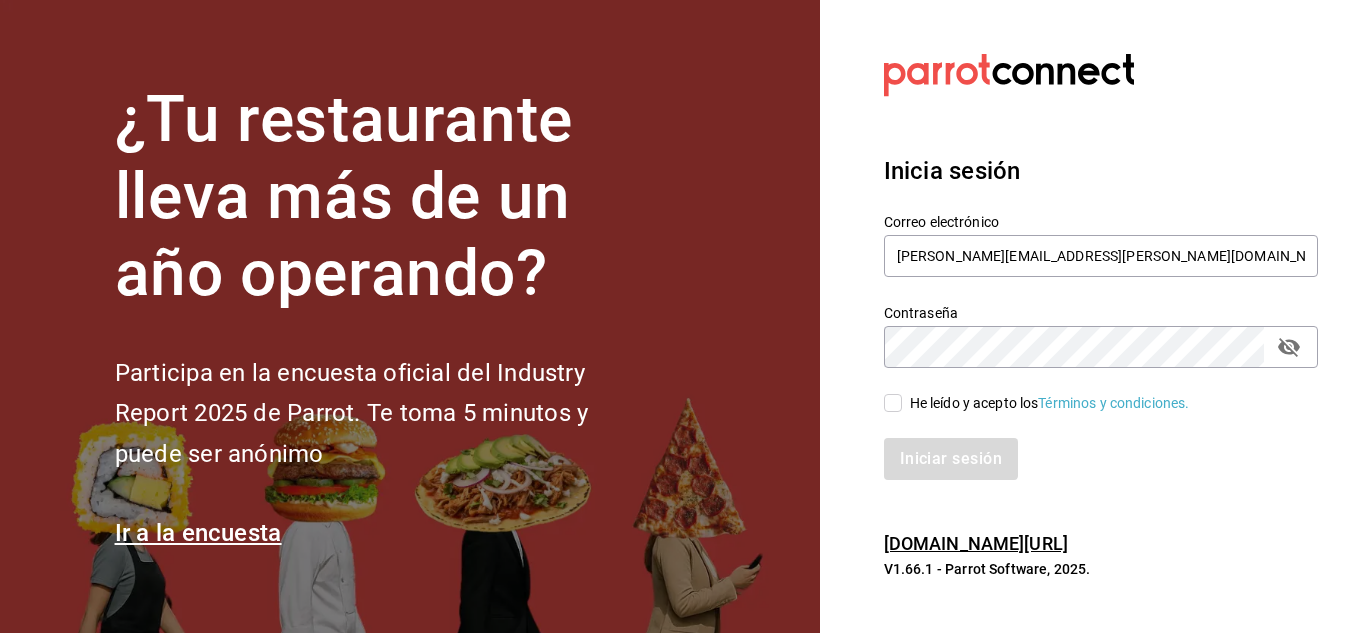 click on "He leído y acepto los  Términos y condiciones." at bounding box center (1089, 391) 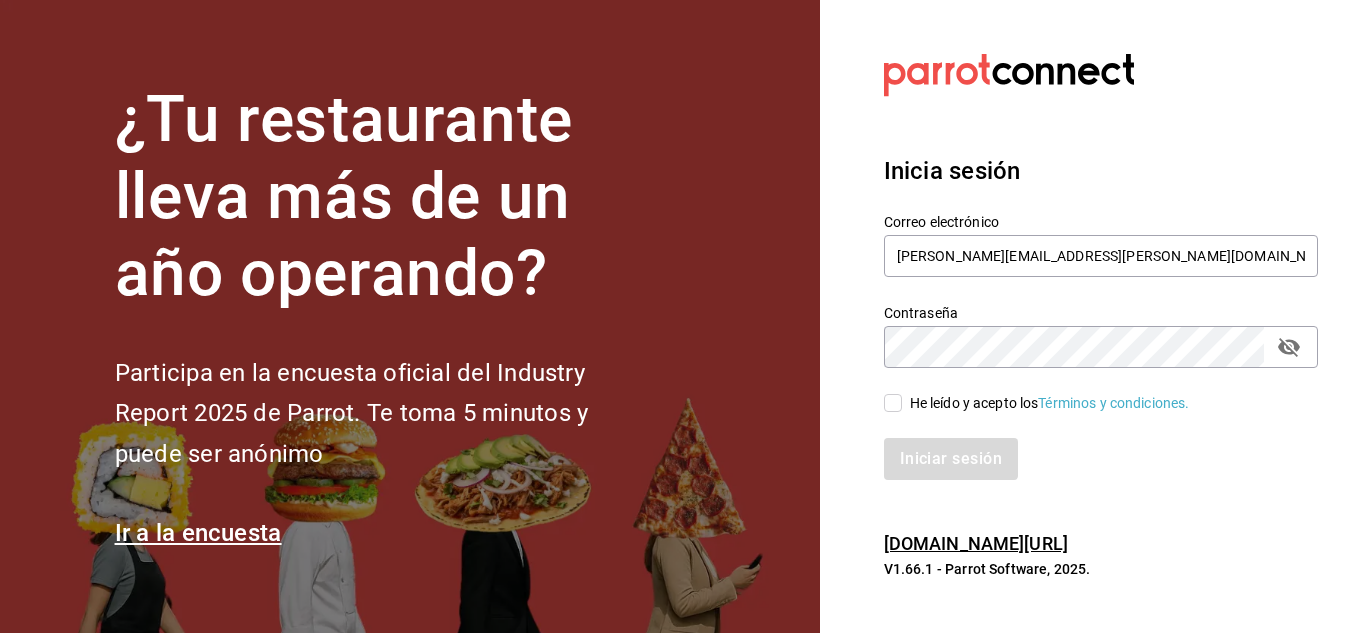 checkbox on "true" 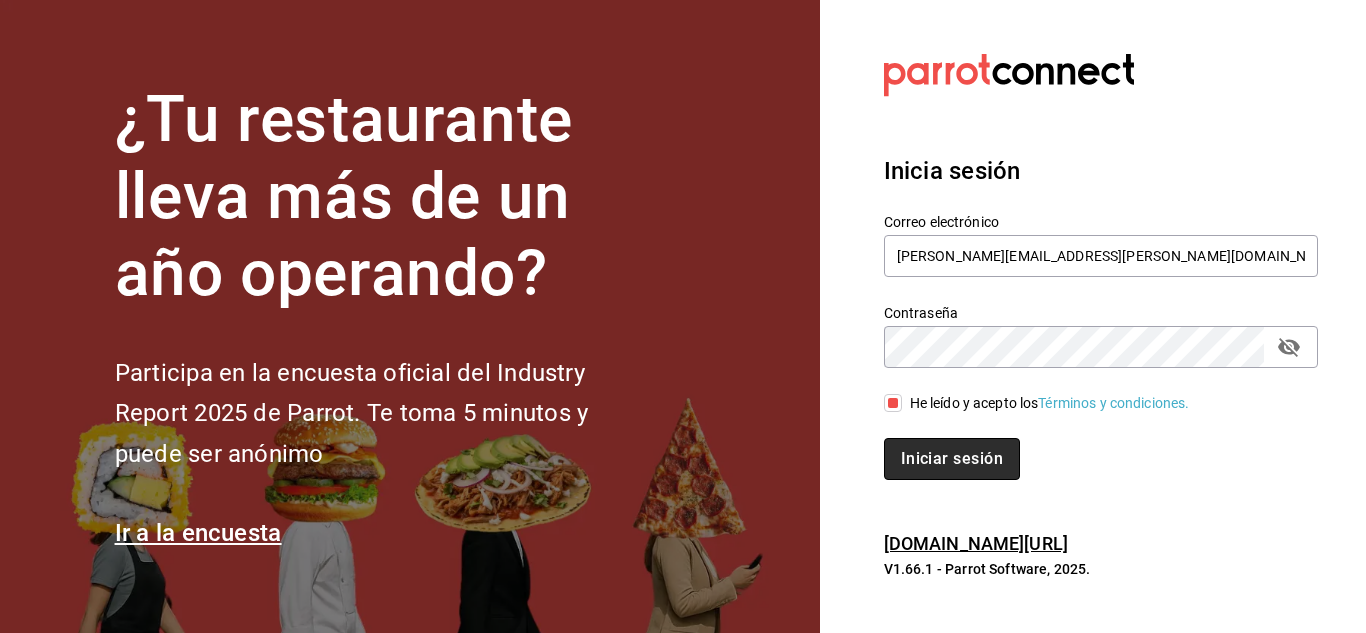 click on "Iniciar sesión" at bounding box center [952, 459] 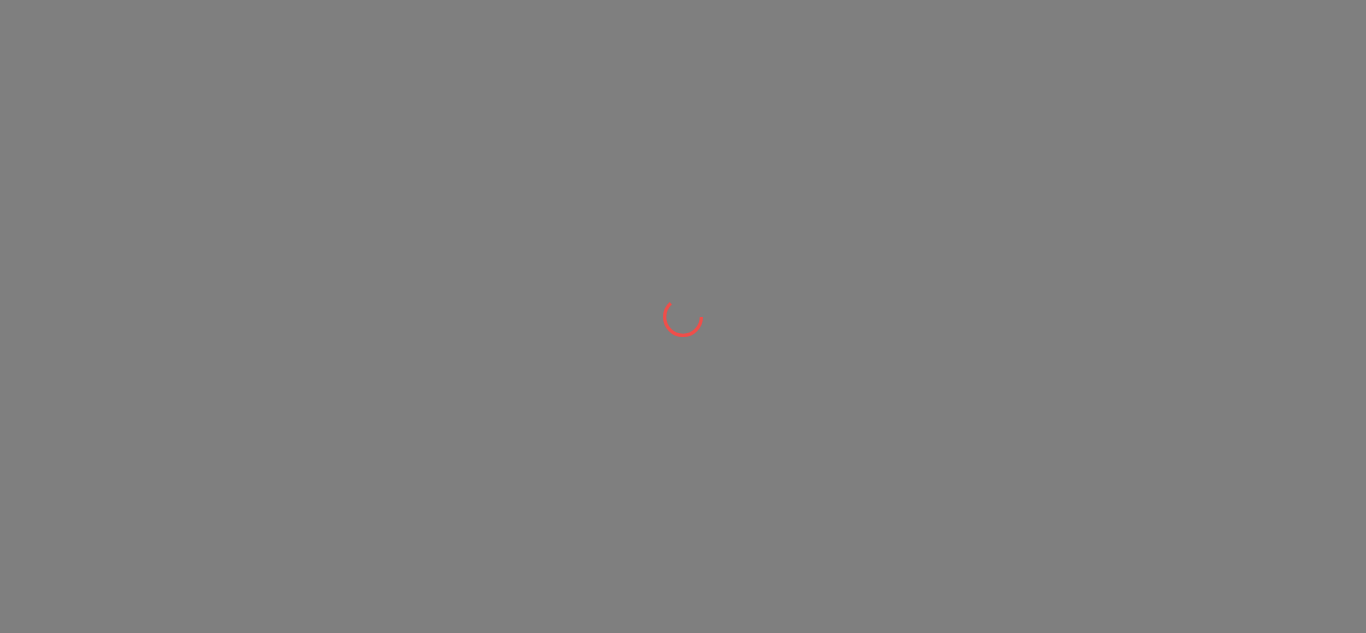 scroll, scrollTop: 0, scrollLeft: 0, axis: both 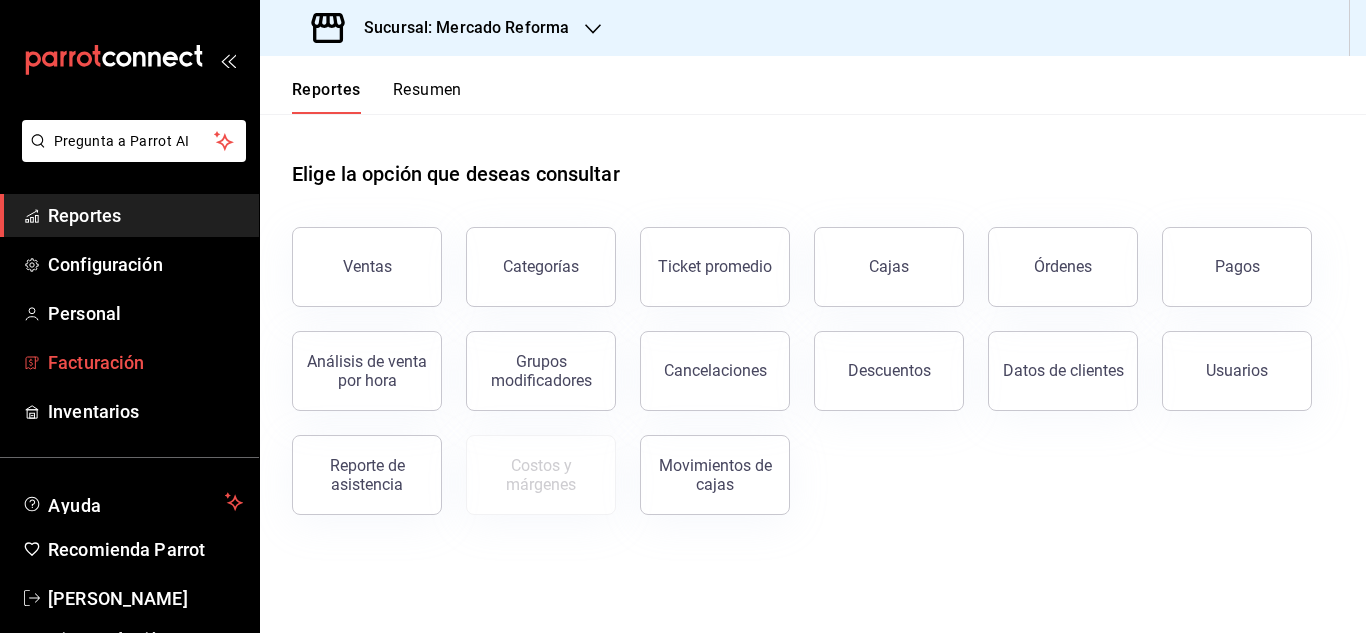click on "Facturación" at bounding box center (129, 362) 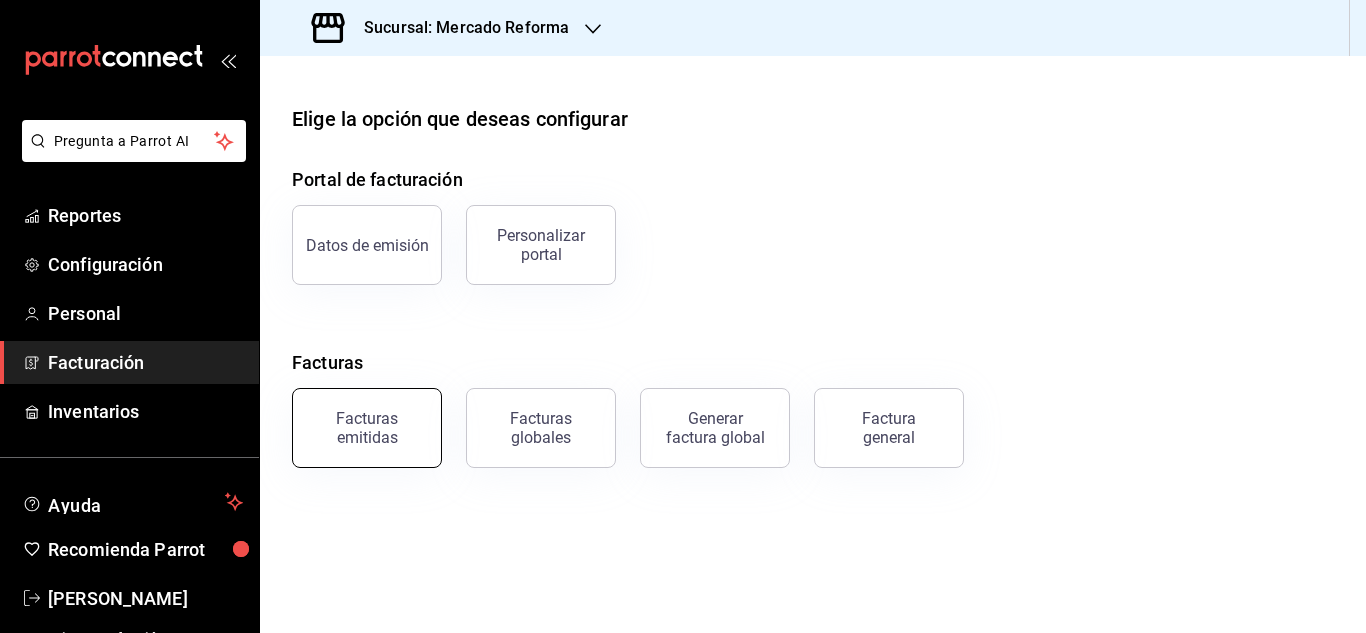 click on "Facturas emitidas" at bounding box center (367, 428) 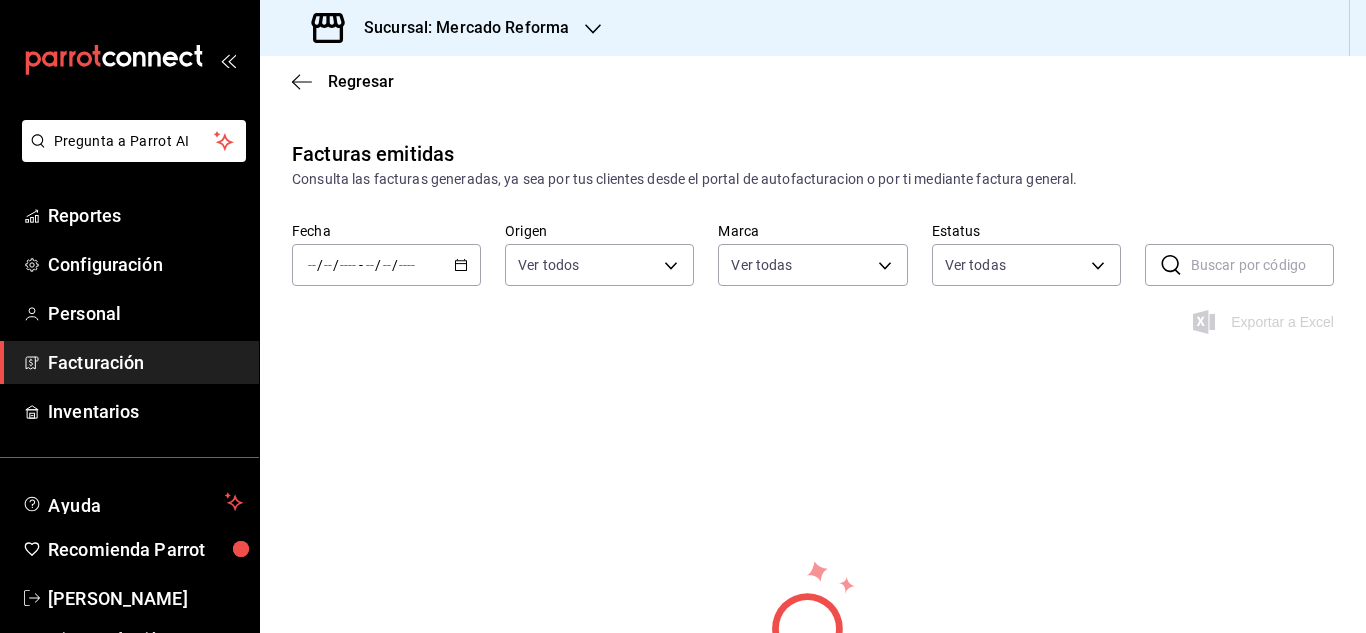 type on "ae828a00-f9e9-46fb-a95c-bc024de736cf" 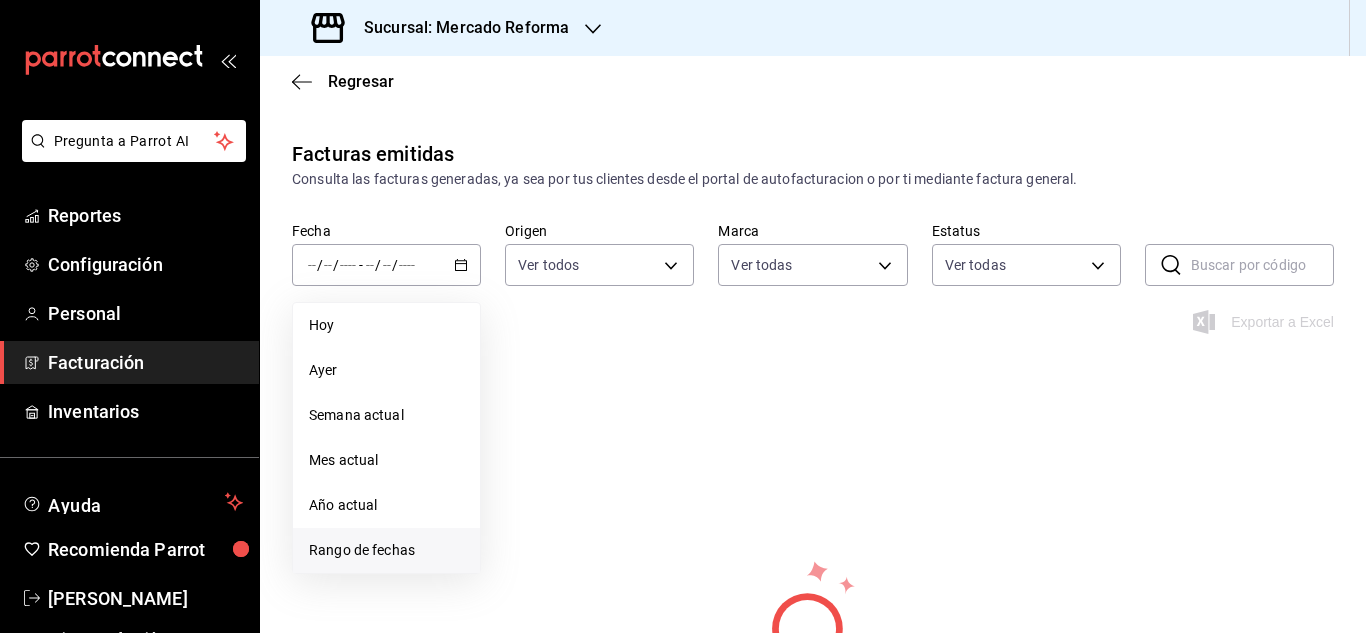 click on "Rango de fechas" at bounding box center [386, 550] 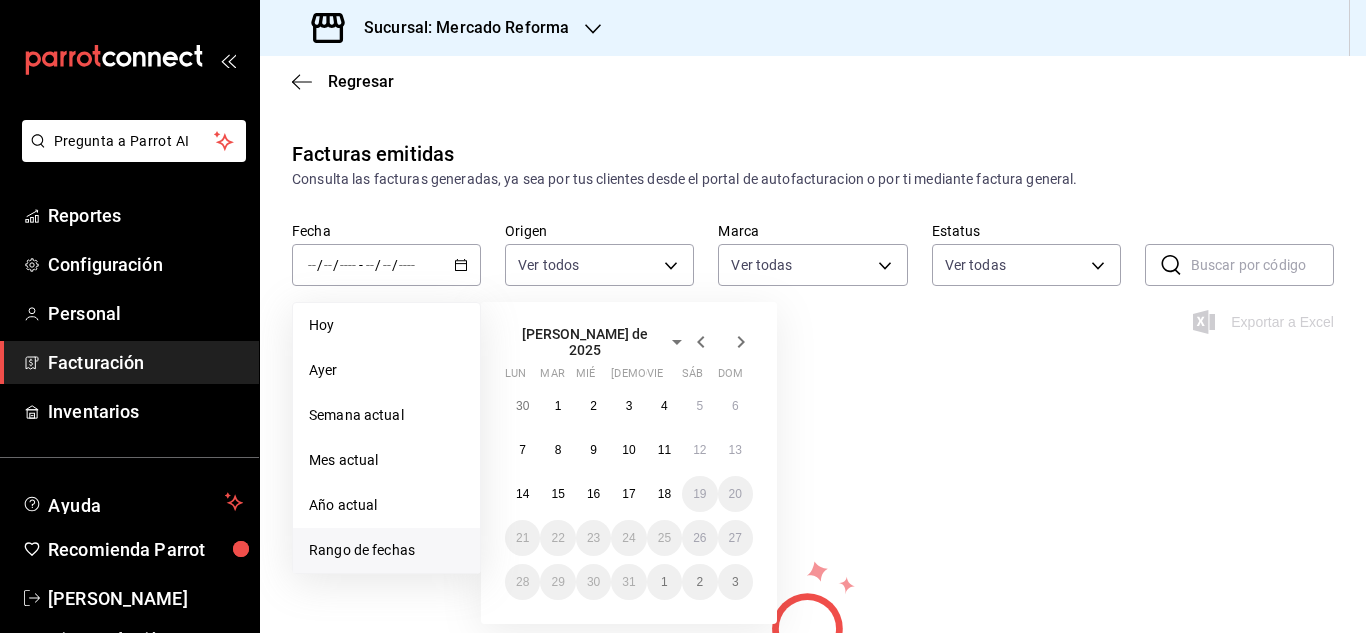 click 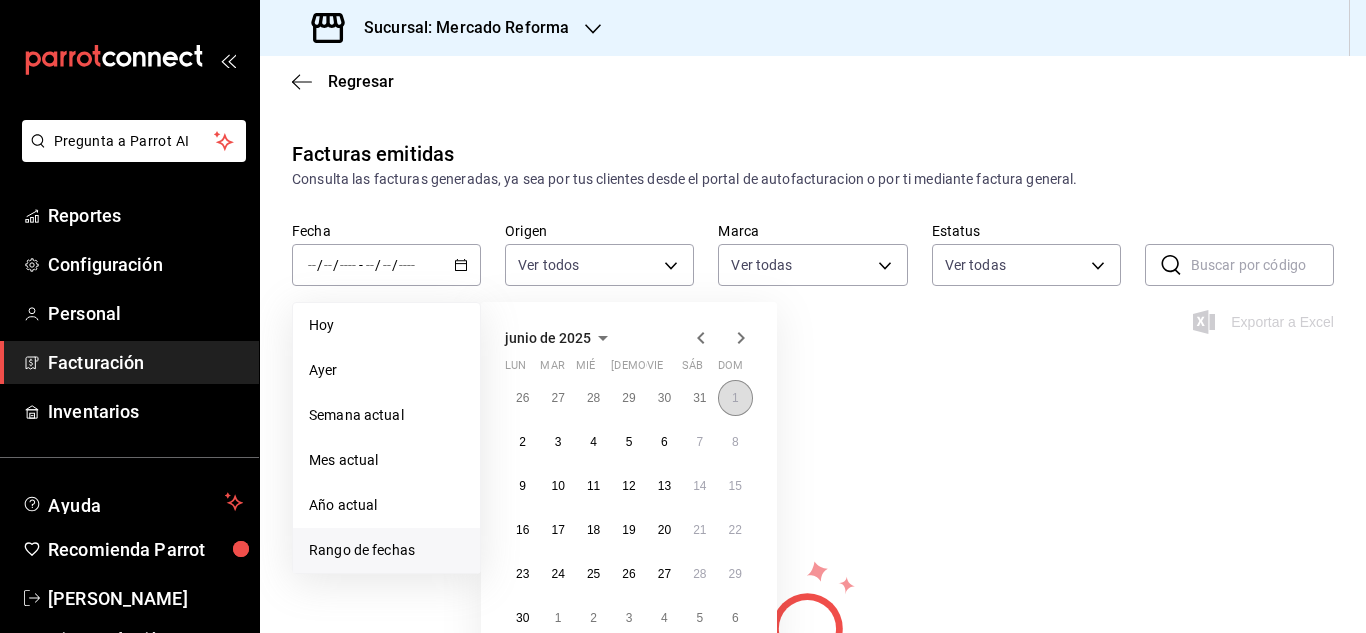 click on "1" at bounding box center [735, 398] 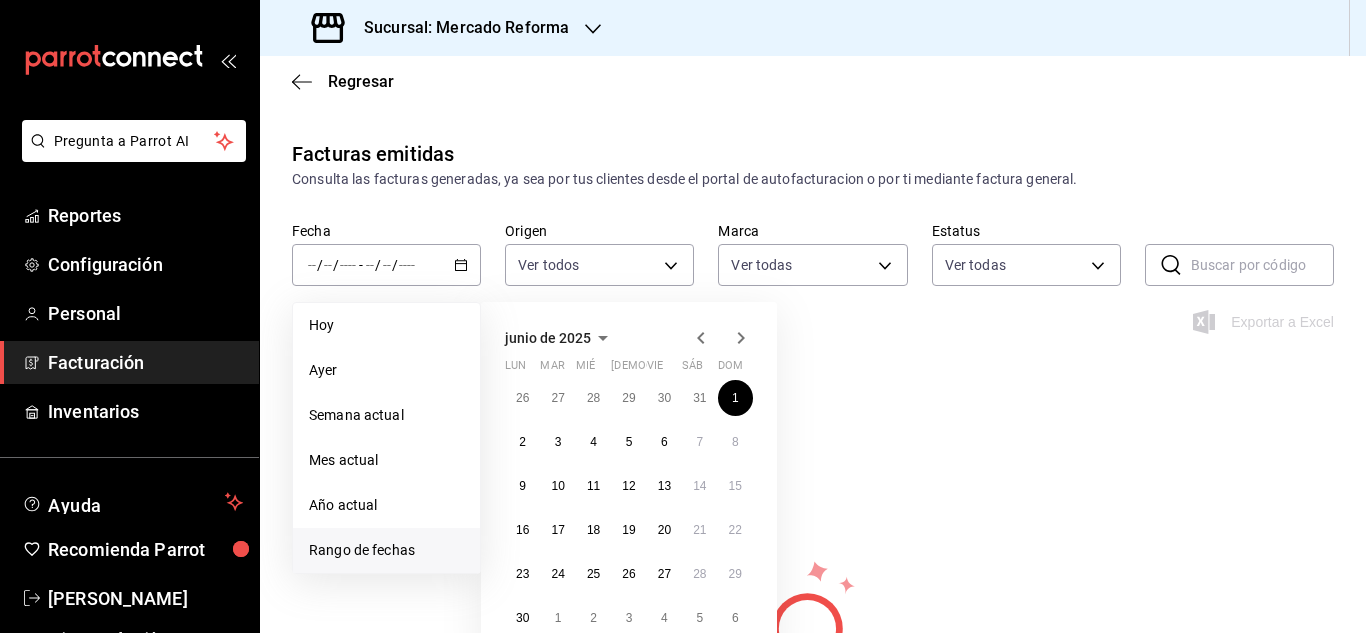 click 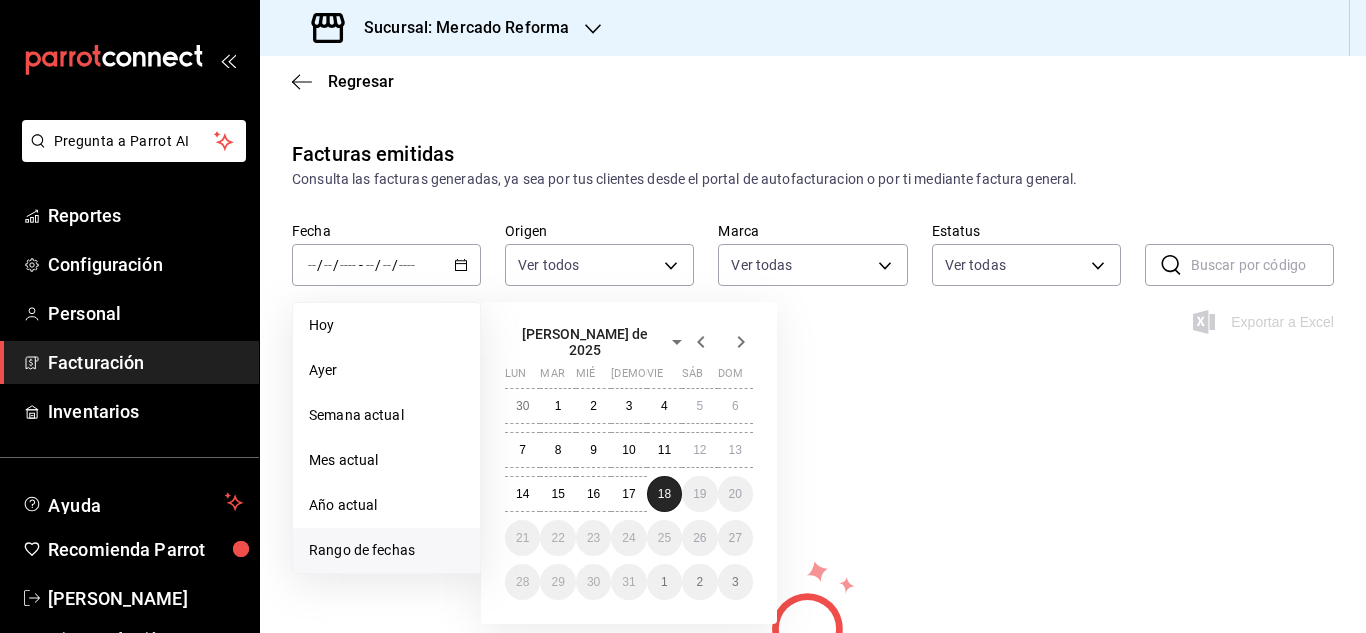 click on "18" at bounding box center [664, 494] 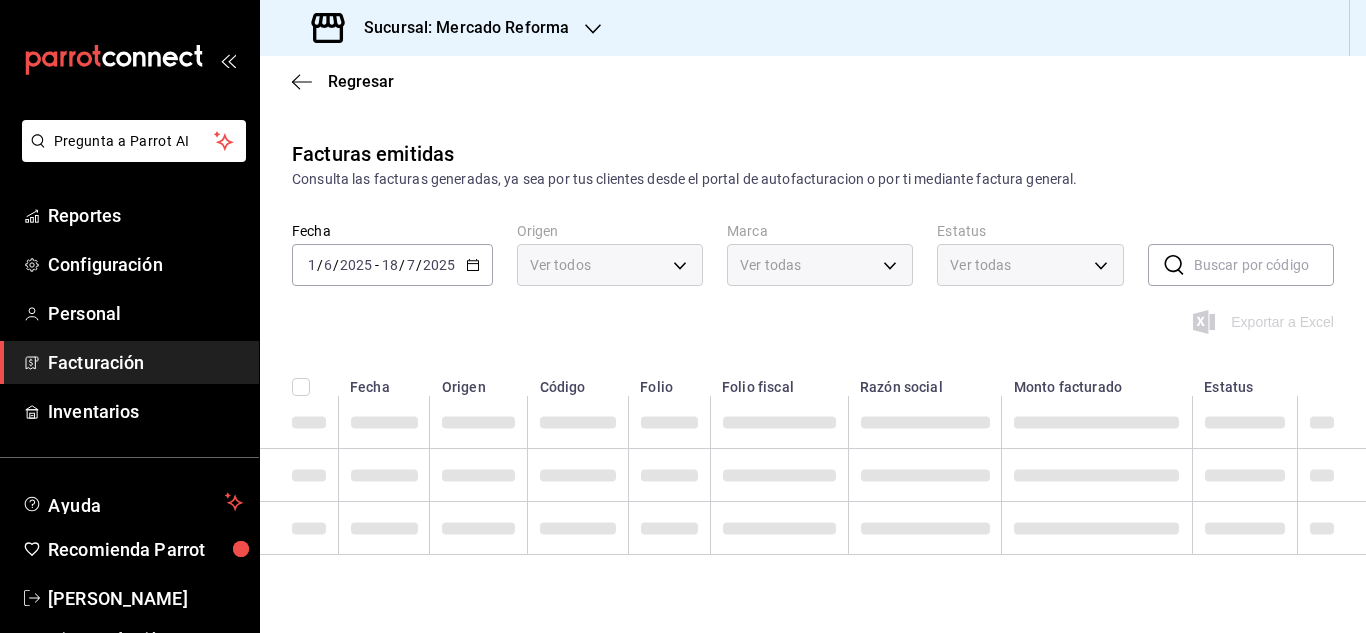 click at bounding box center [1264, 265] 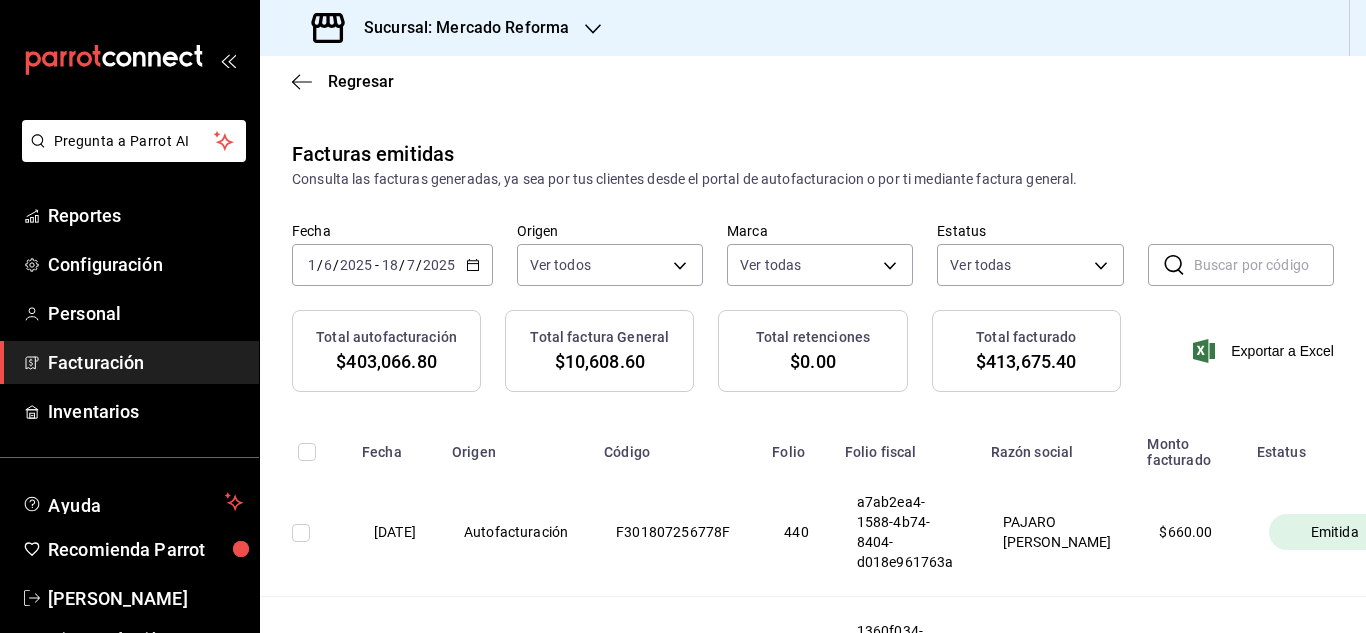 paste on "BCC26062512608" 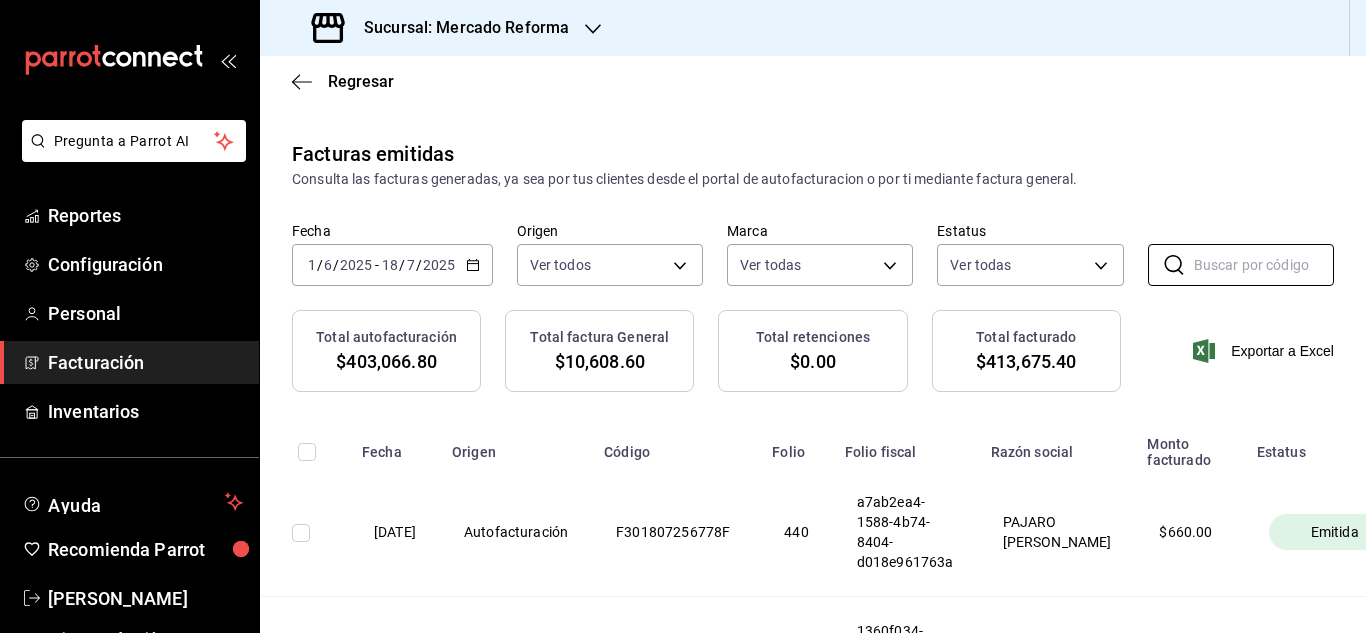 type on "BCC26062512608" 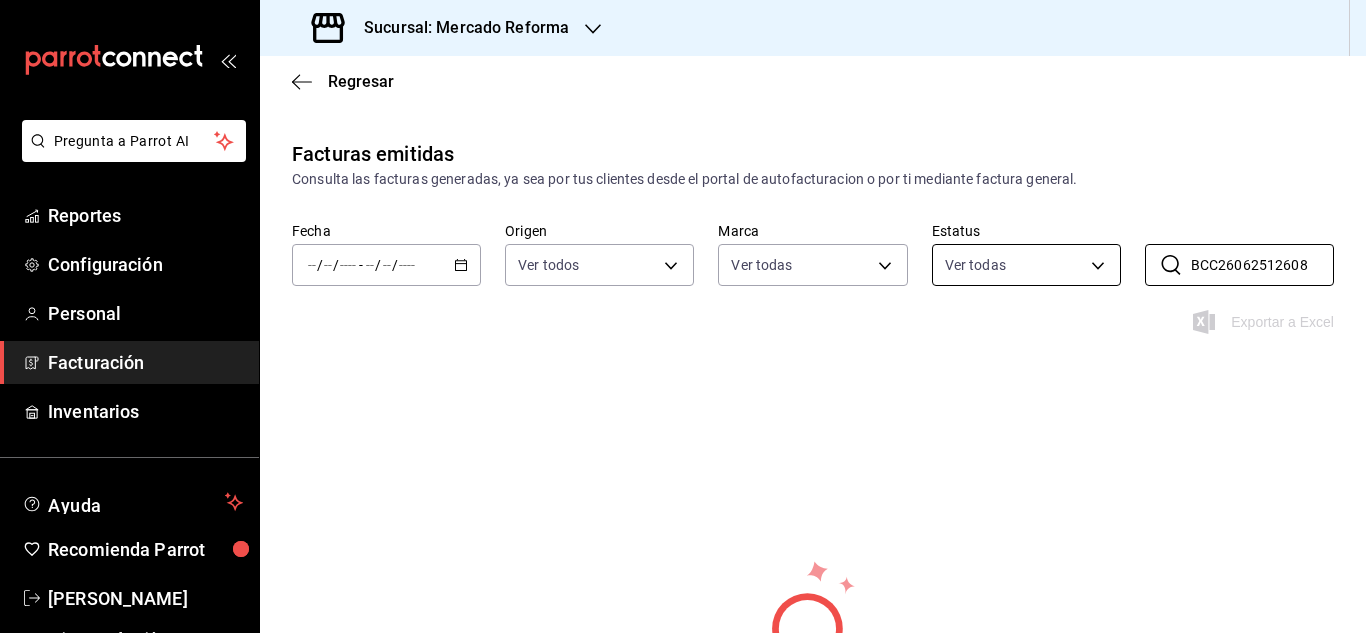 scroll, scrollTop: 100, scrollLeft: 0, axis: vertical 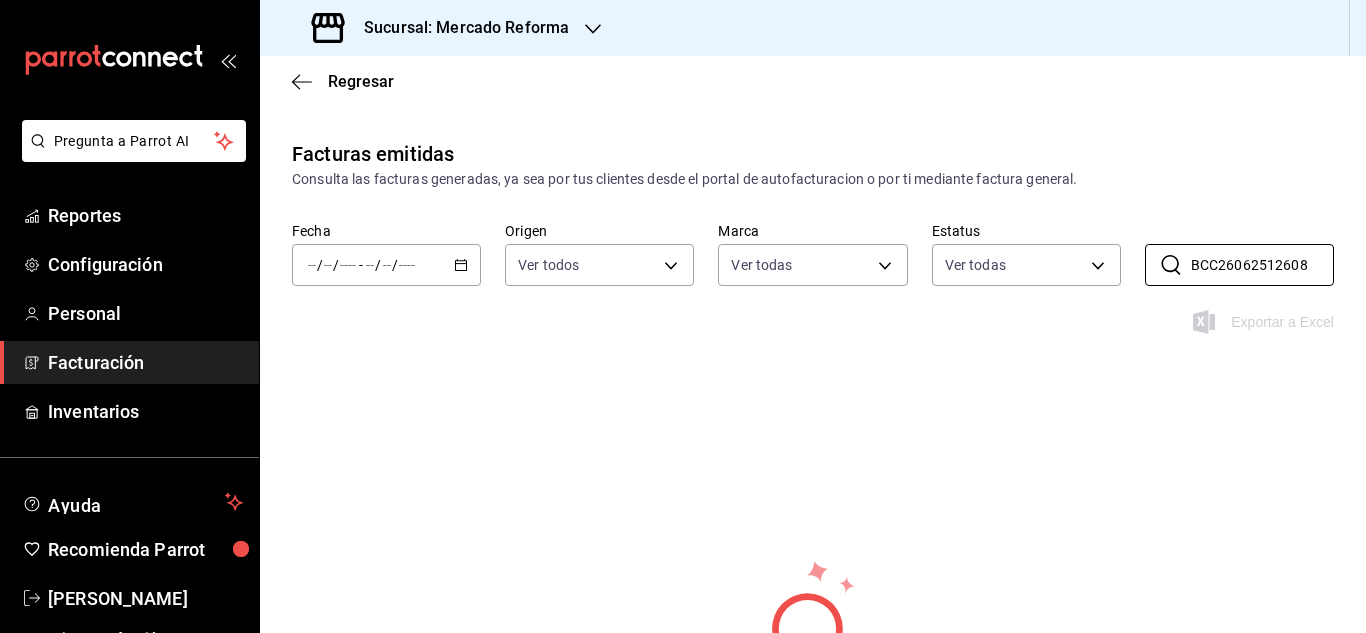 drag, startPoint x: 1299, startPoint y: 172, endPoint x: 614, endPoint y: 59, distance: 694.2579 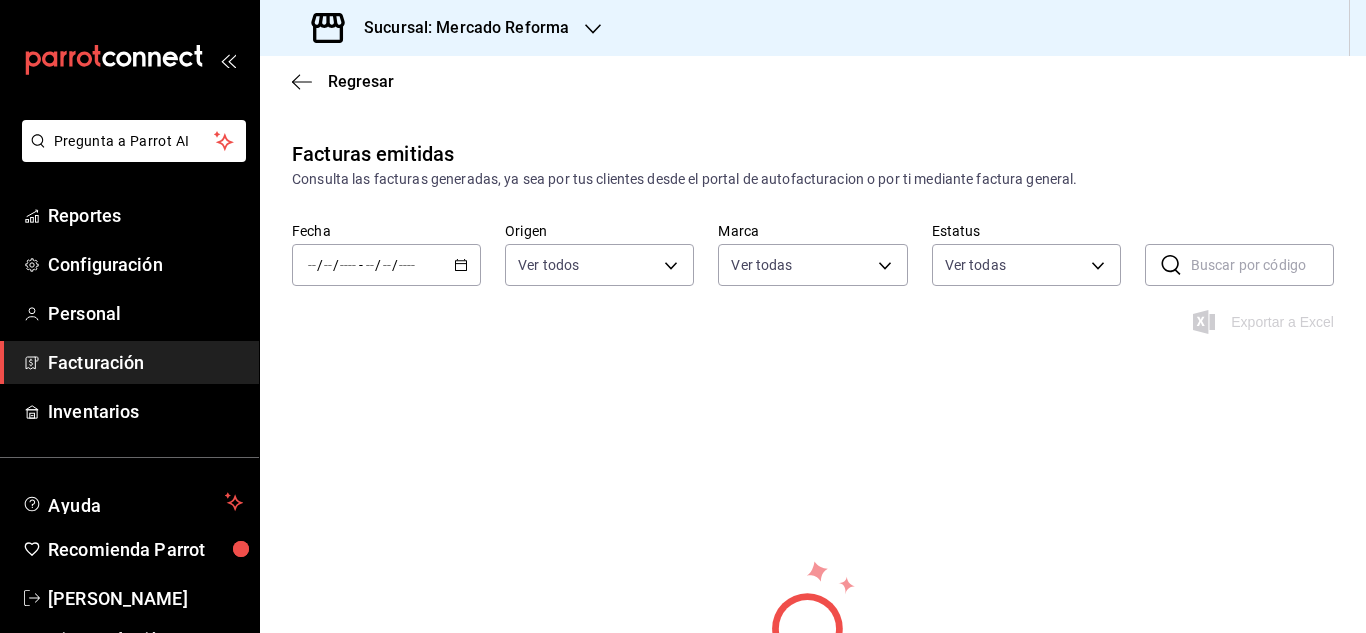 paste on "BCC2606252C608" 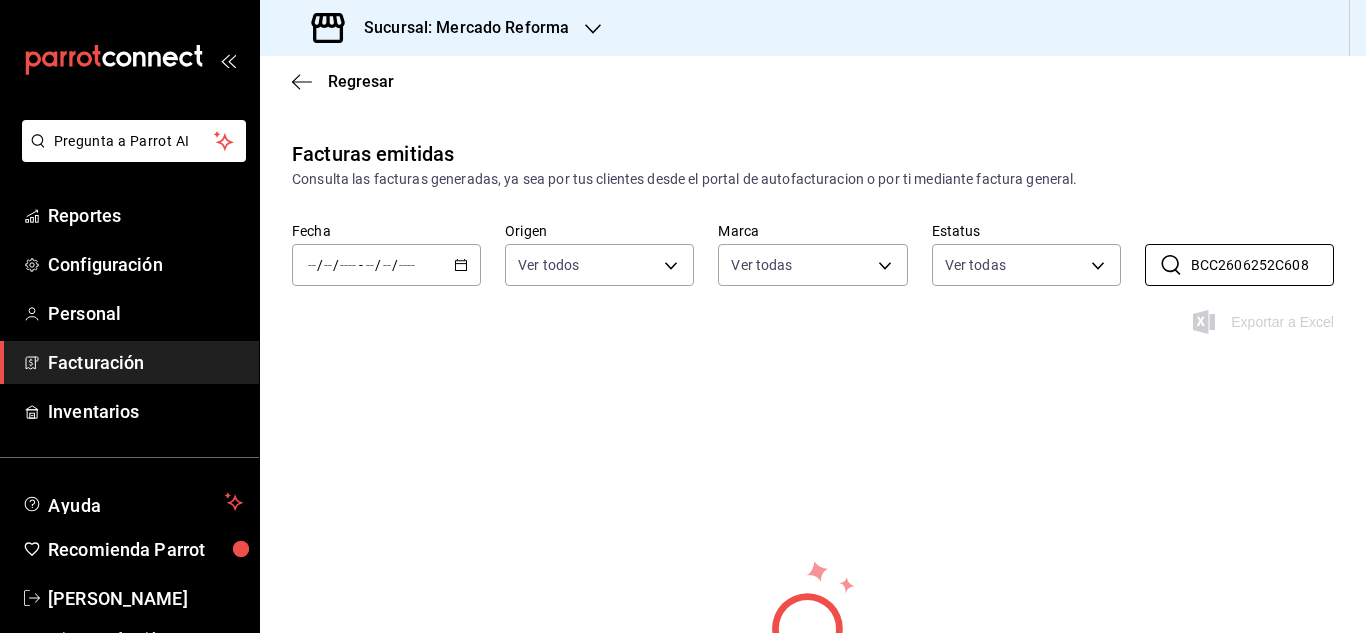 type on "BCC2606252C608" 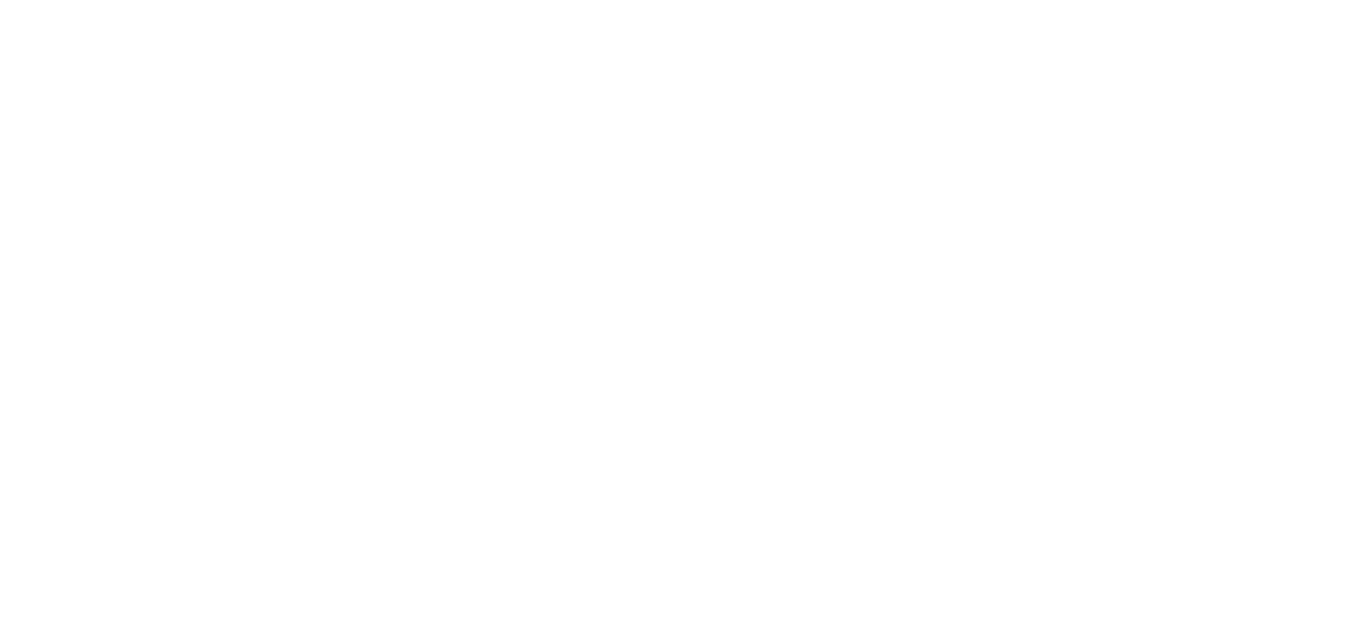 click at bounding box center (683, 4) 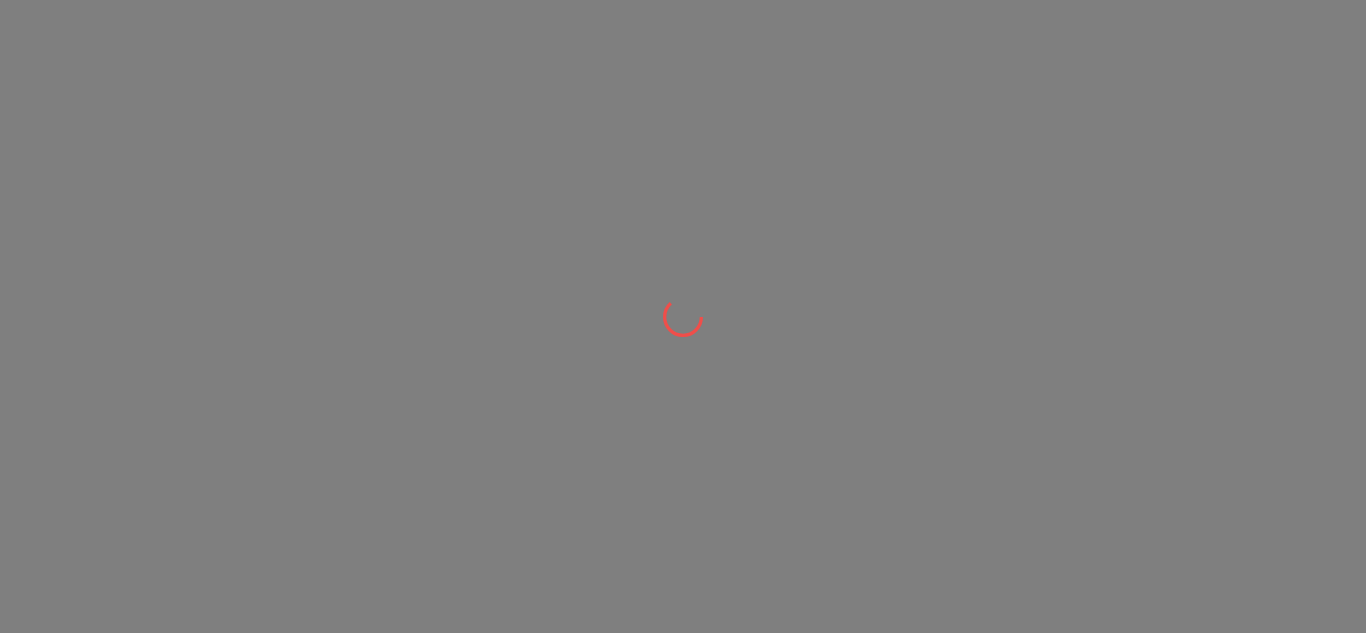 scroll, scrollTop: 0, scrollLeft: 0, axis: both 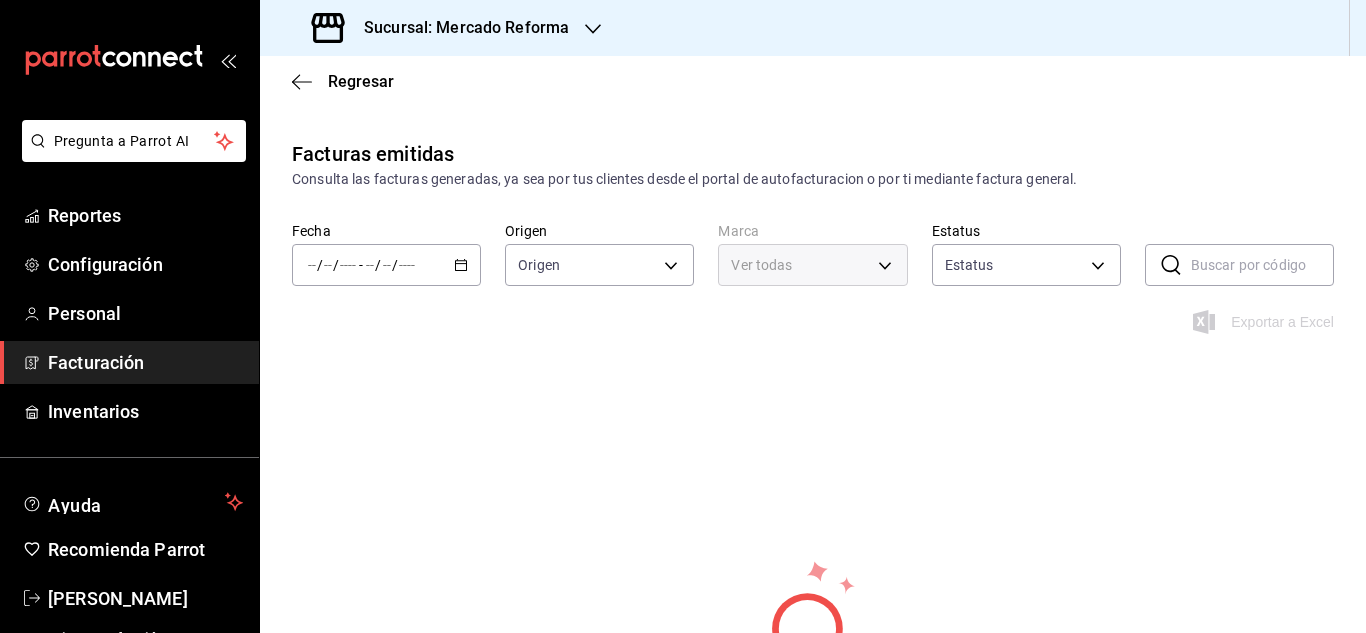 type on "ORDER_INVOICE,GENERAL_INVOICE" 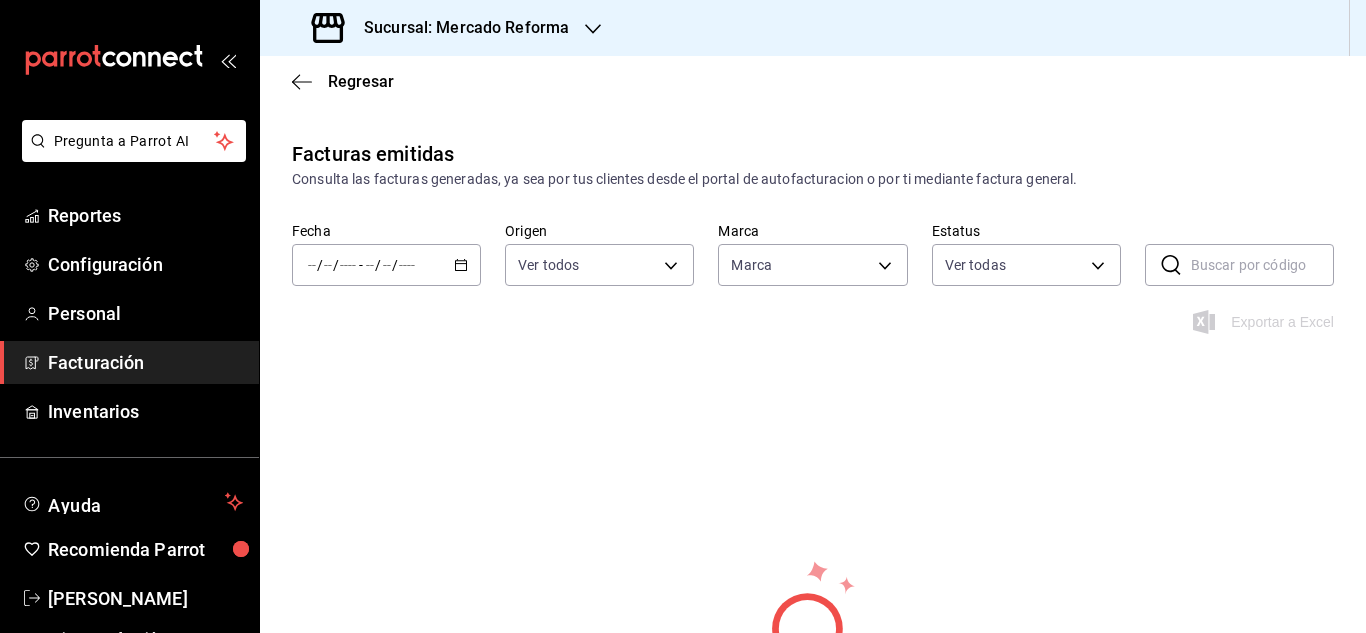 type on "ae828a00-f9e9-46fb-a95c-bc024de736cf" 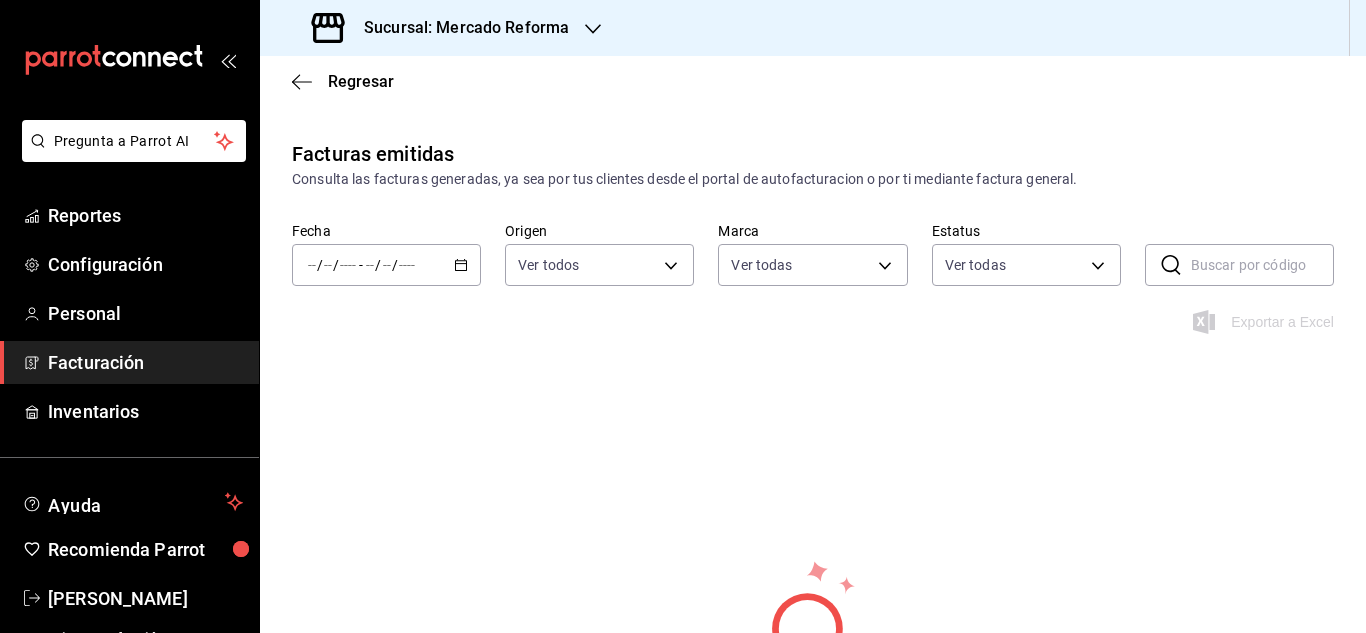 click at bounding box center (1262, 265) 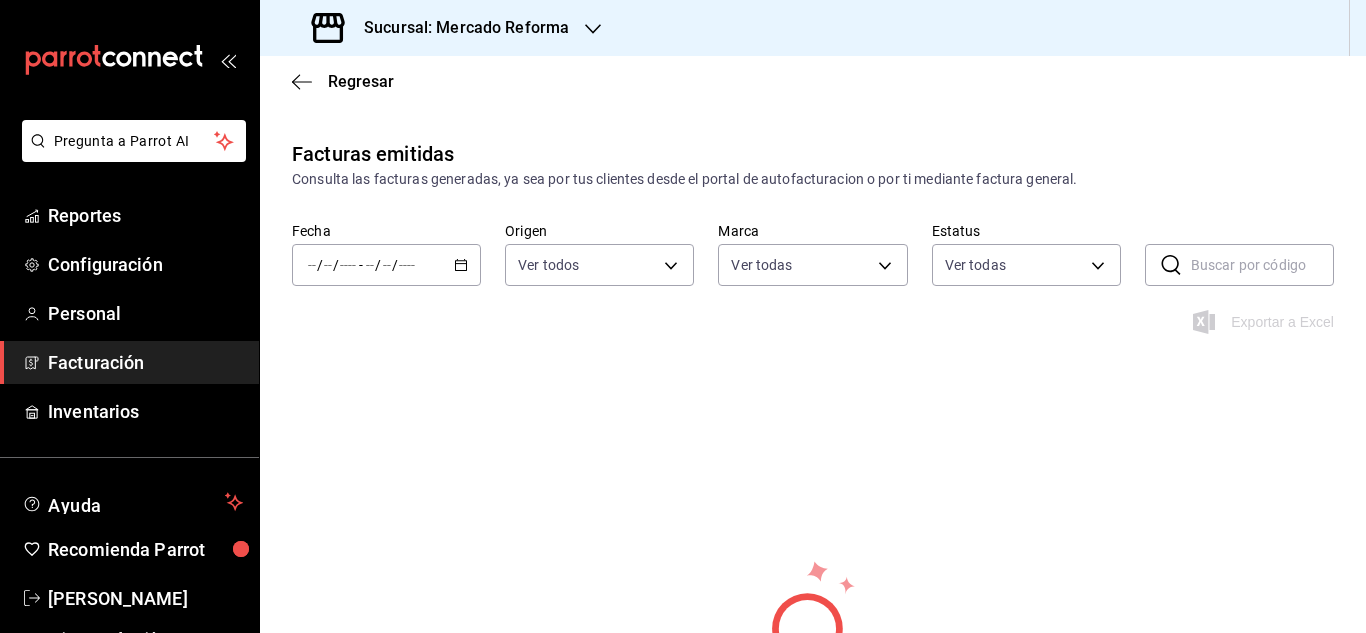 paste on "BCC2606252C60B" 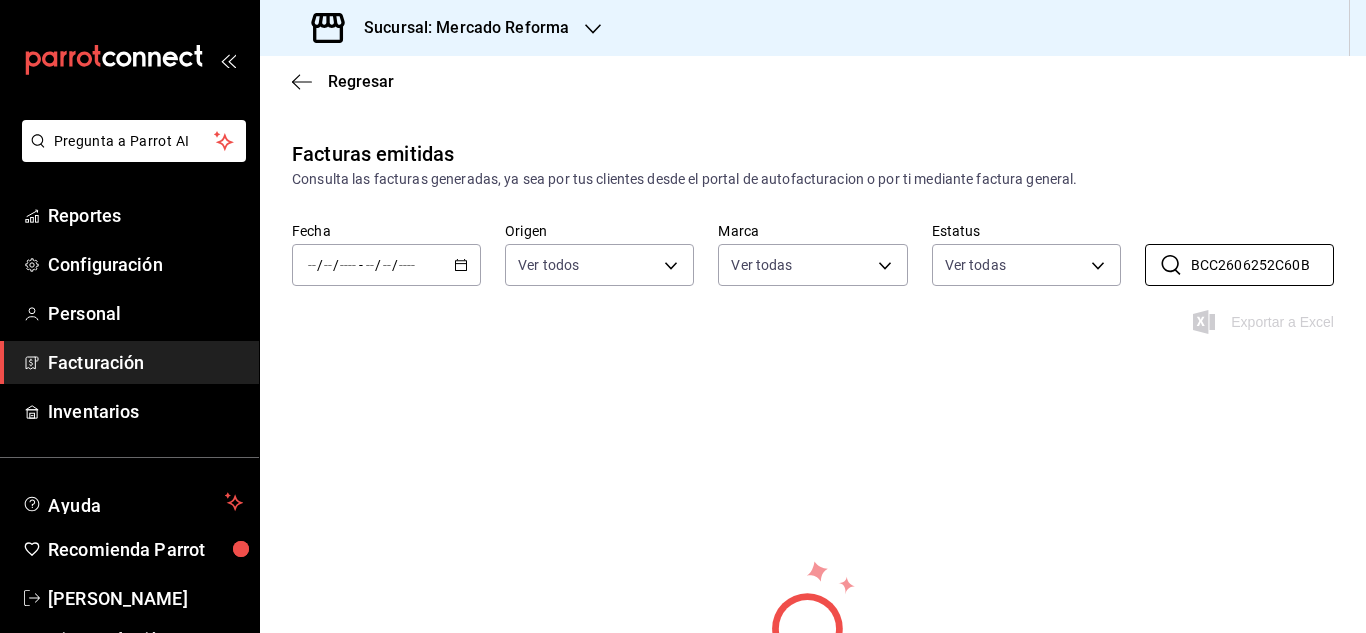 type on "BCC2606252C60B" 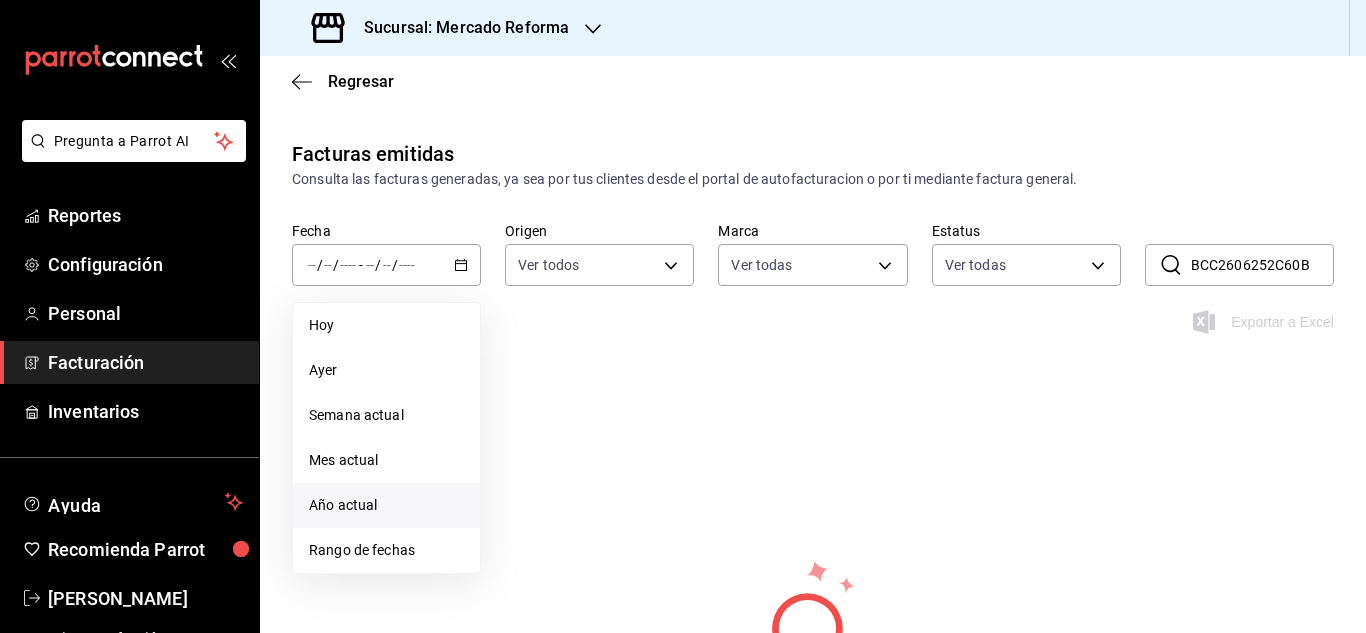 click on "Año actual" at bounding box center [386, 505] 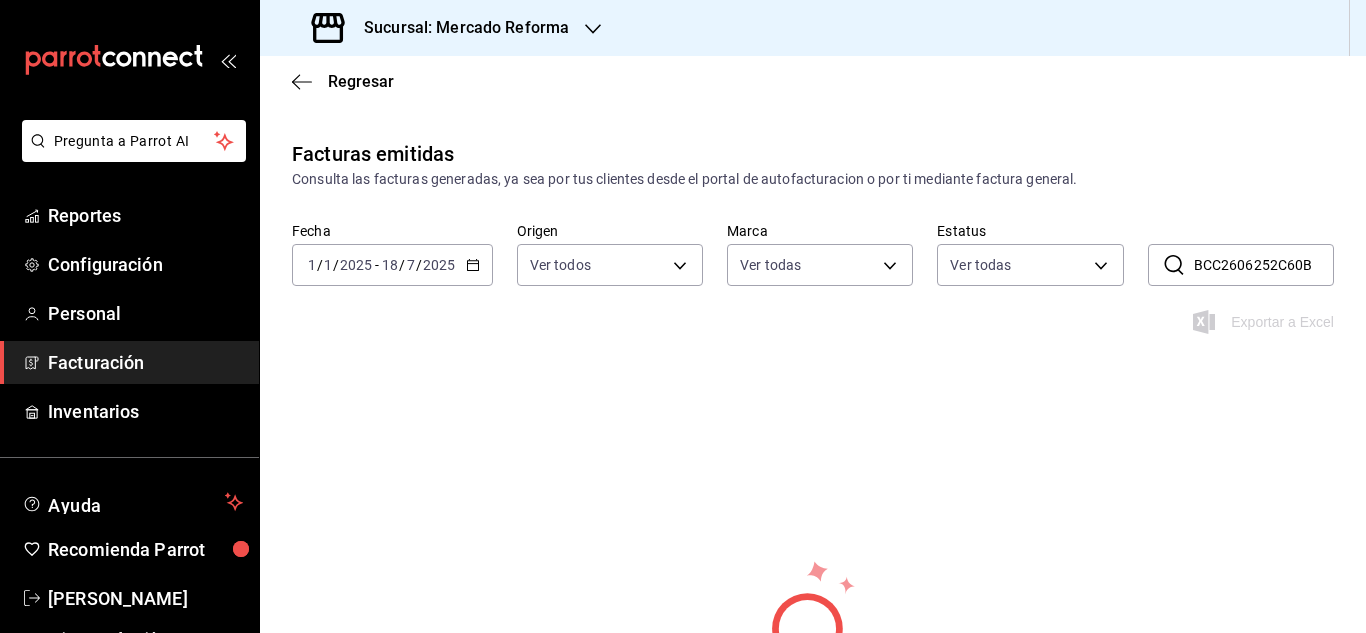 drag, startPoint x: 1279, startPoint y: 270, endPoint x: 1291, endPoint y: 270, distance: 12 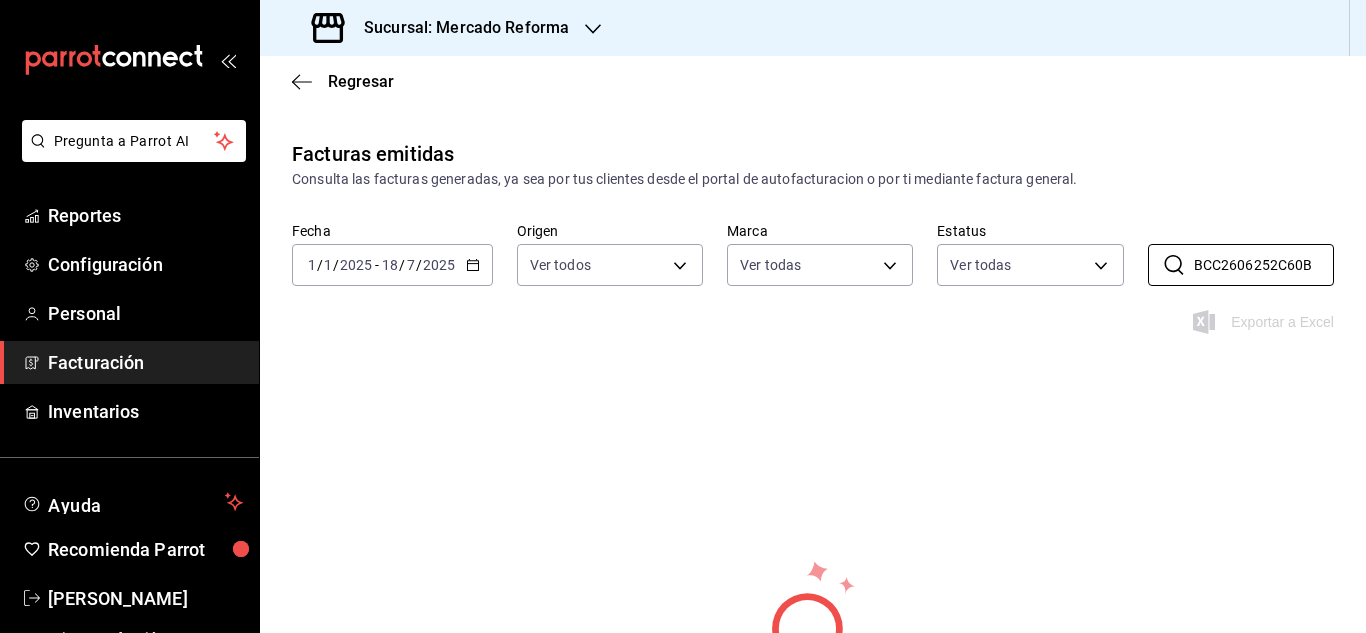 drag, startPoint x: 1302, startPoint y: 270, endPoint x: 862, endPoint y: 168, distance: 451.66803 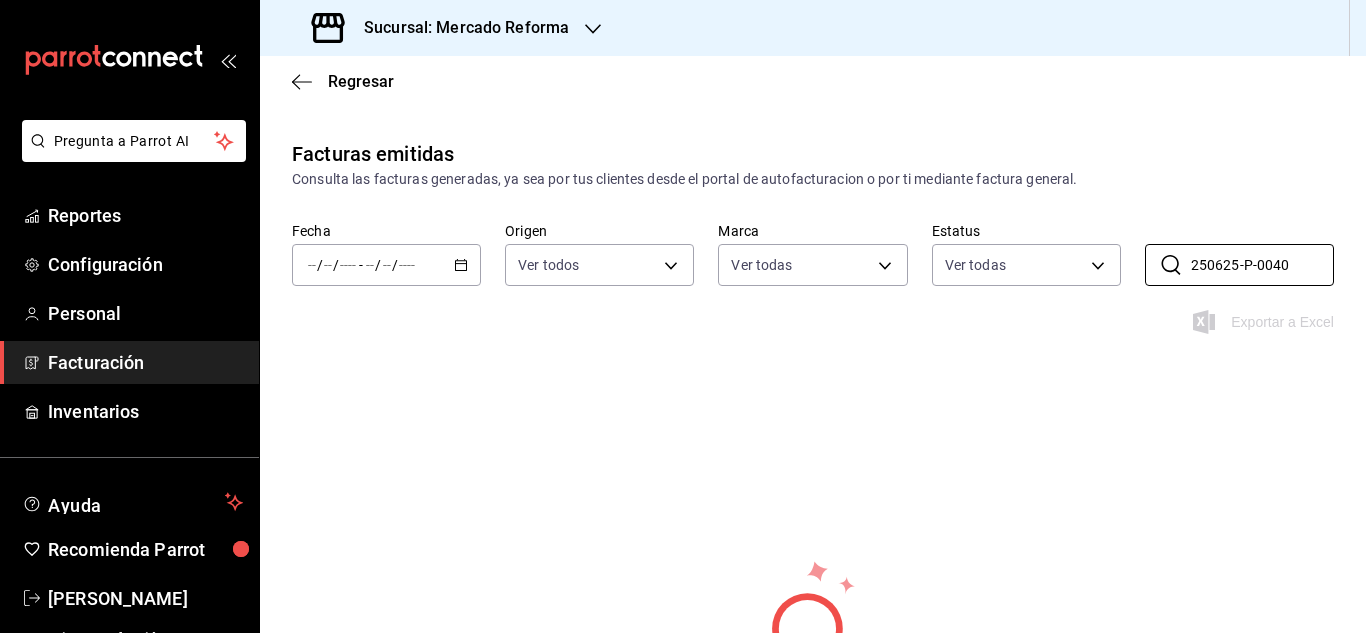 type on "250625-P-0040" 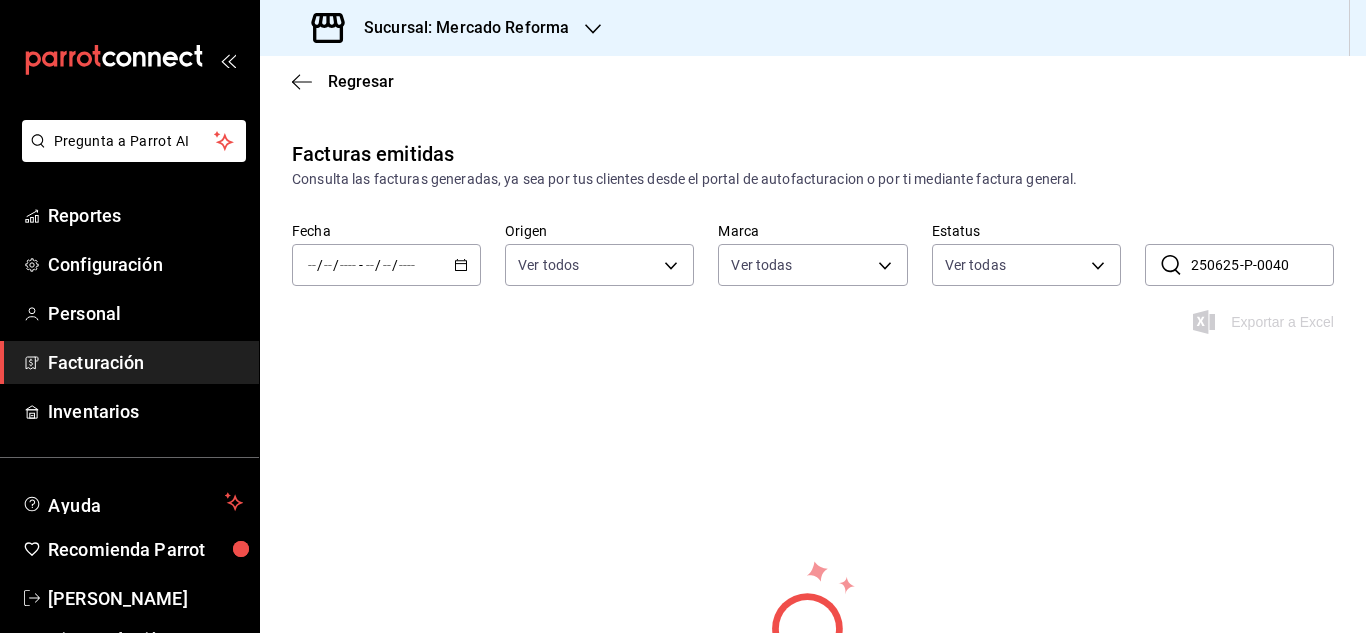 click at bounding box center (328, 265) 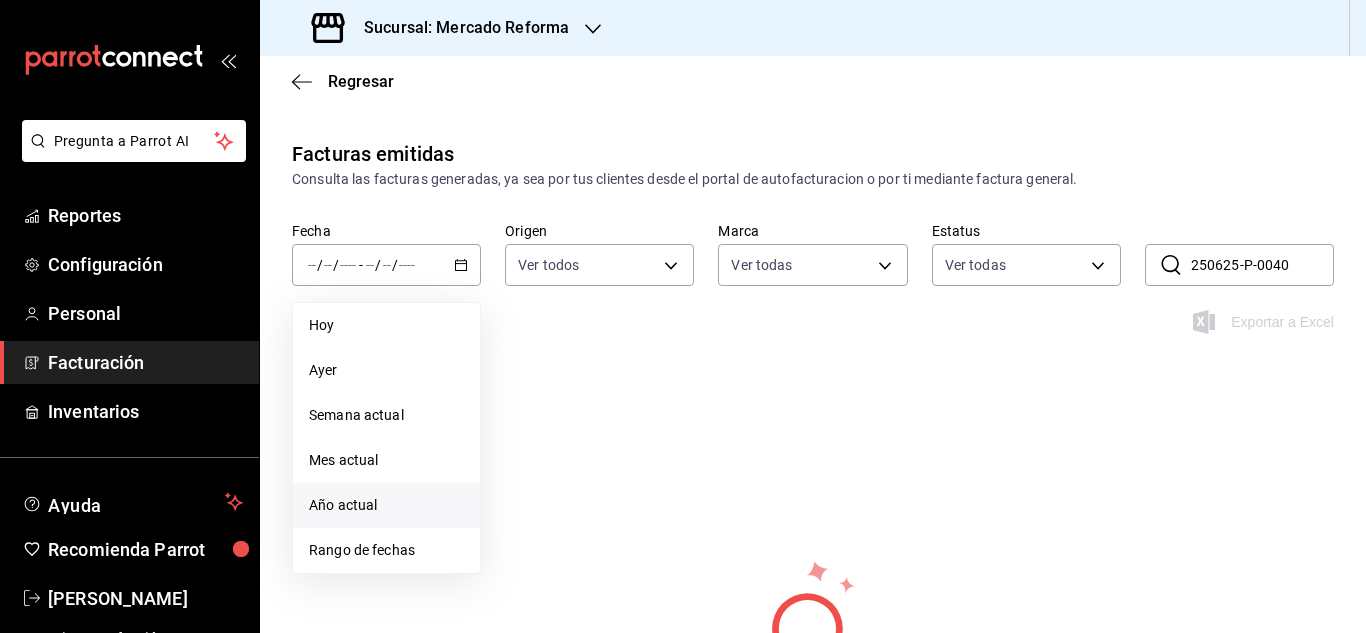 click on "Año actual" at bounding box center (386, 505) 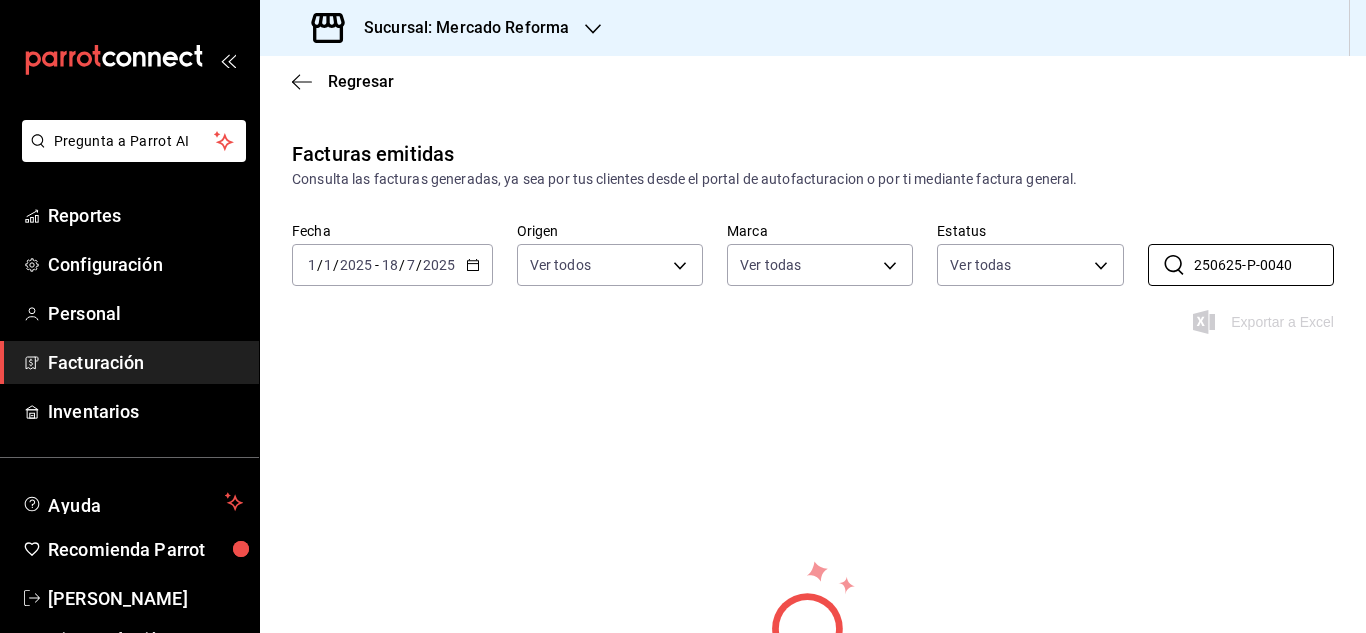 drag, startPoint x: 1295, startPoint y: 269, endPoint x: 732, endPoint y: 149, distance: 575.6466 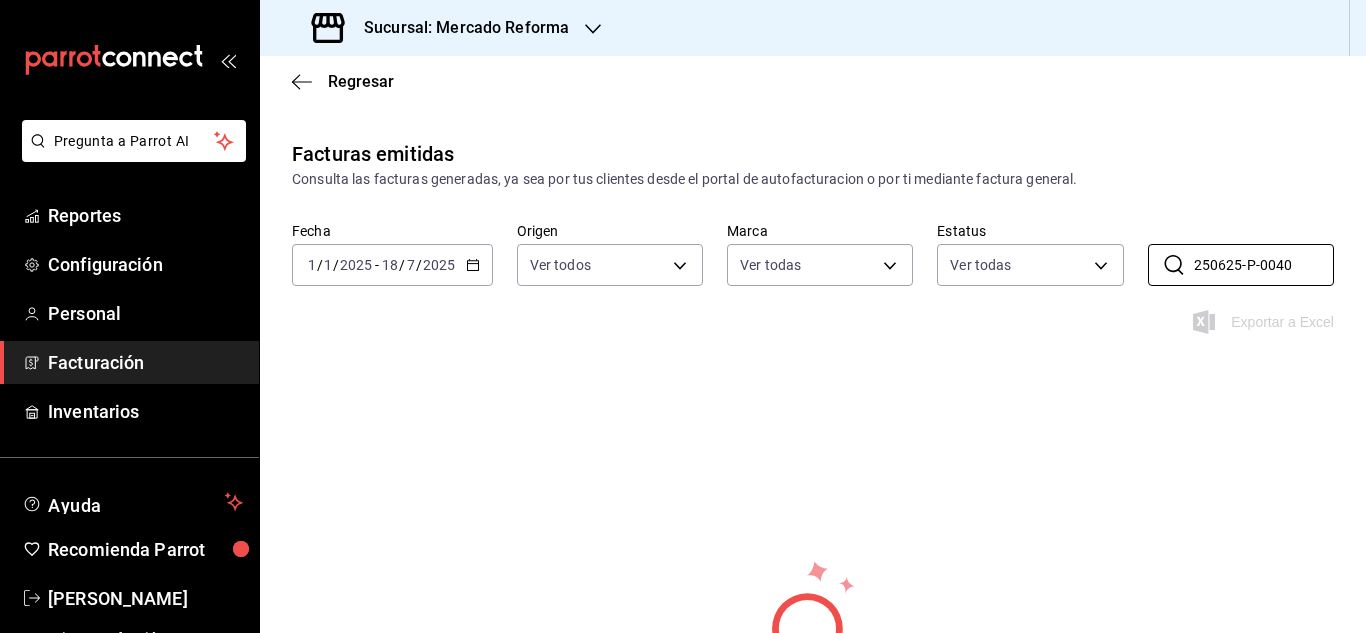 click on "Facturación" at bounding box center [145, 362] 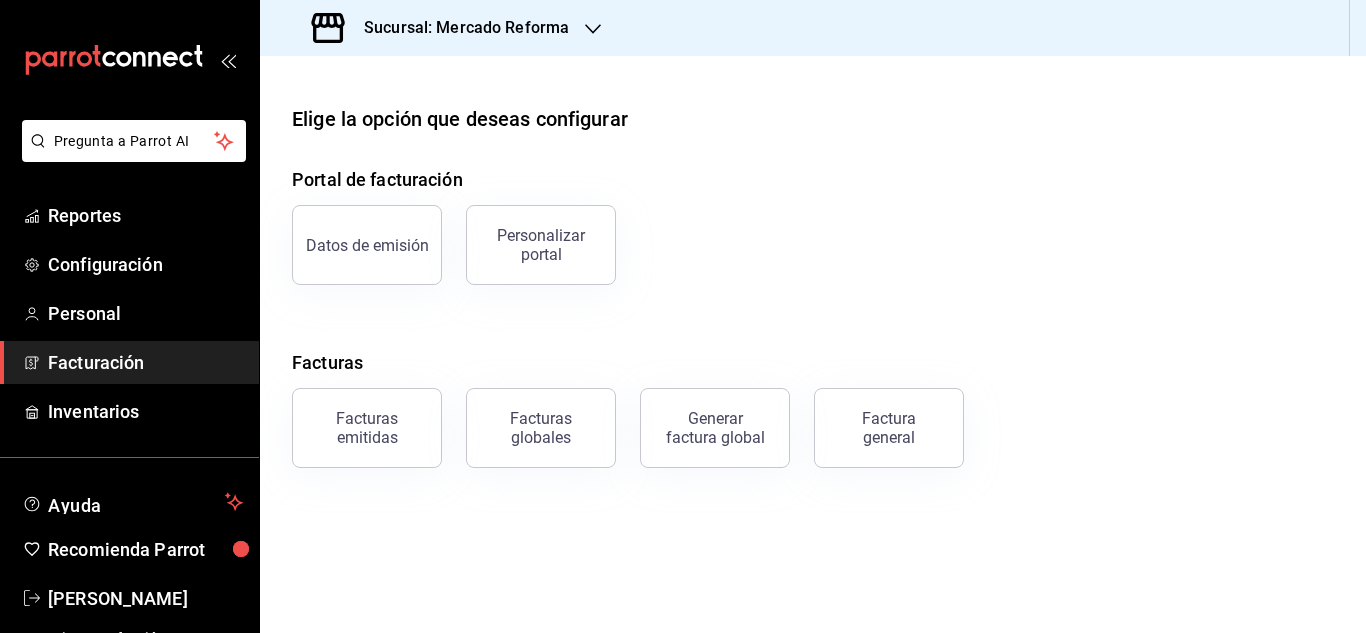 click on "Elige la opción que deseas configurar Portal de facturación Datos de emisión Personalizar portal Facturas Facturas emitidas Facturas globales Generar factura global Factura general" at bounding box center [813, 344] 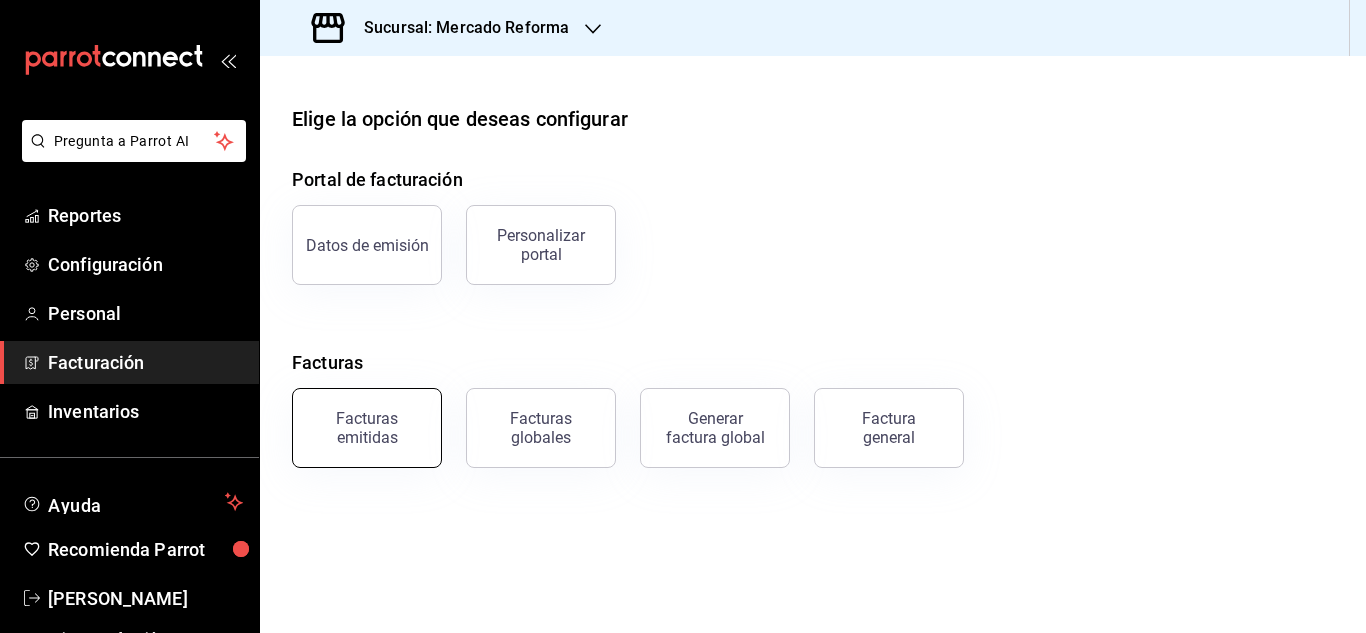 click on "Facturas emitidas" at bounding box center (367, 428) 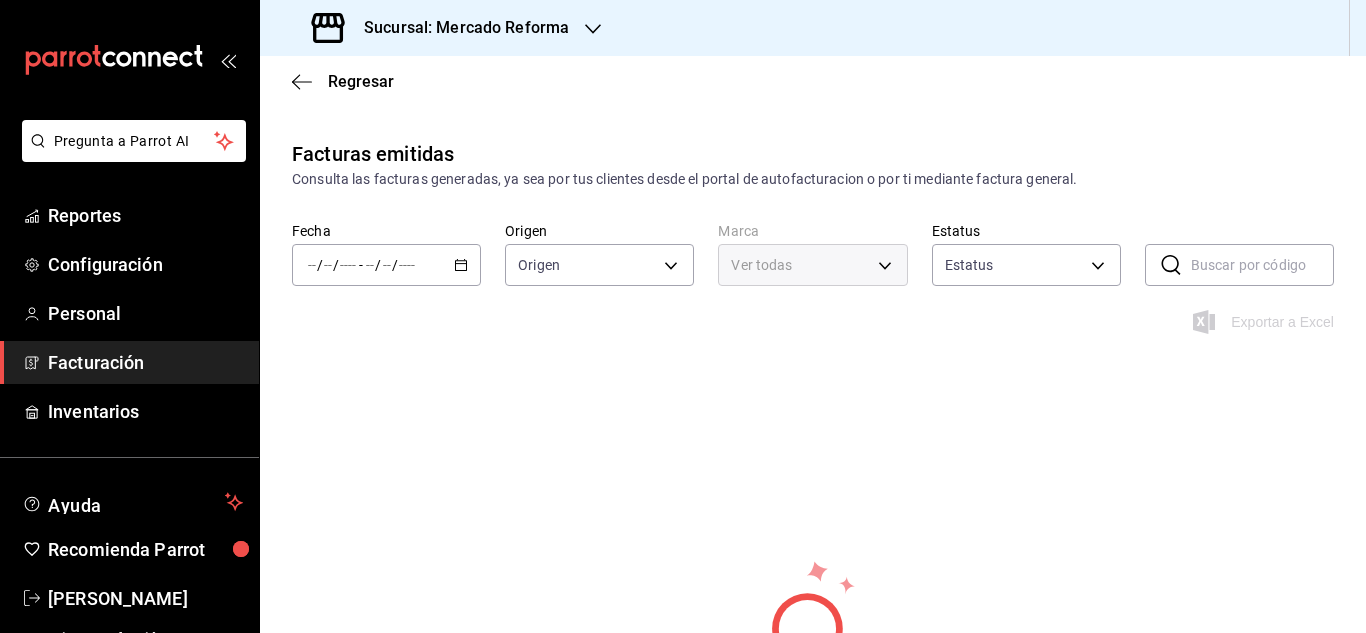type on "ORDER_INVOICE,GENERAL_INVOICE" 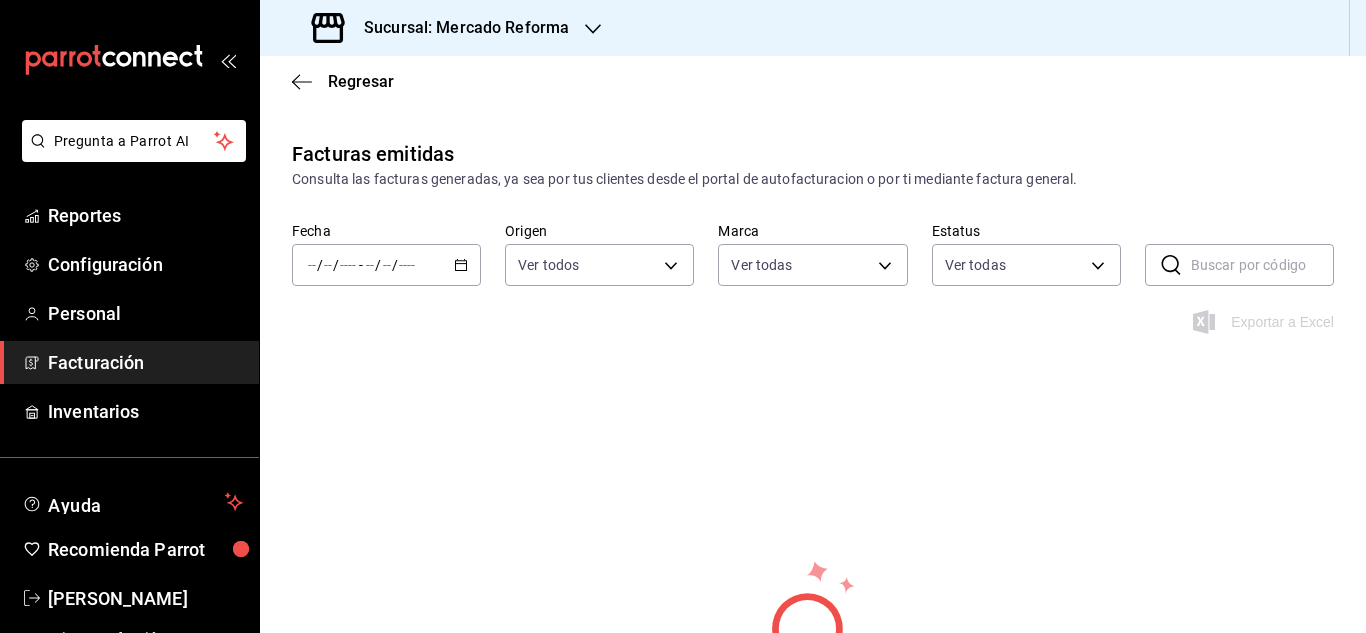 type on "ae828a00-f9e9-46fb-a95c-bc024de736cf" 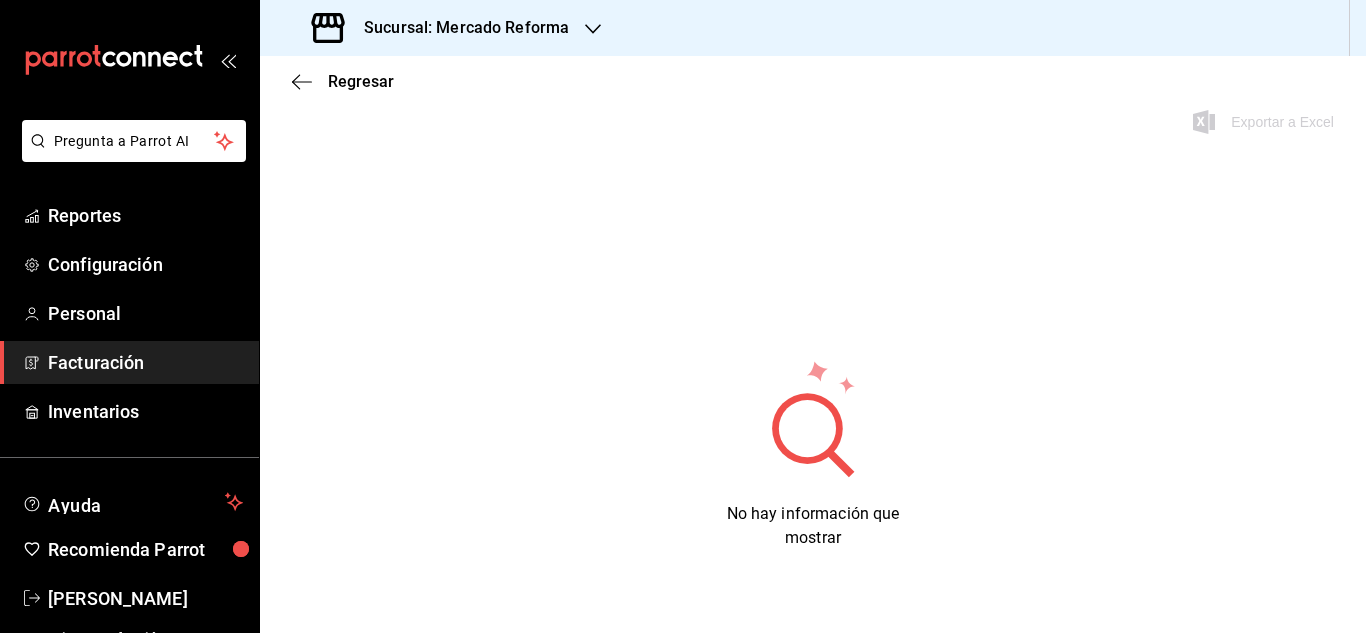 scroll, scrollTop: 0, scrollLeft: 0, axis: both 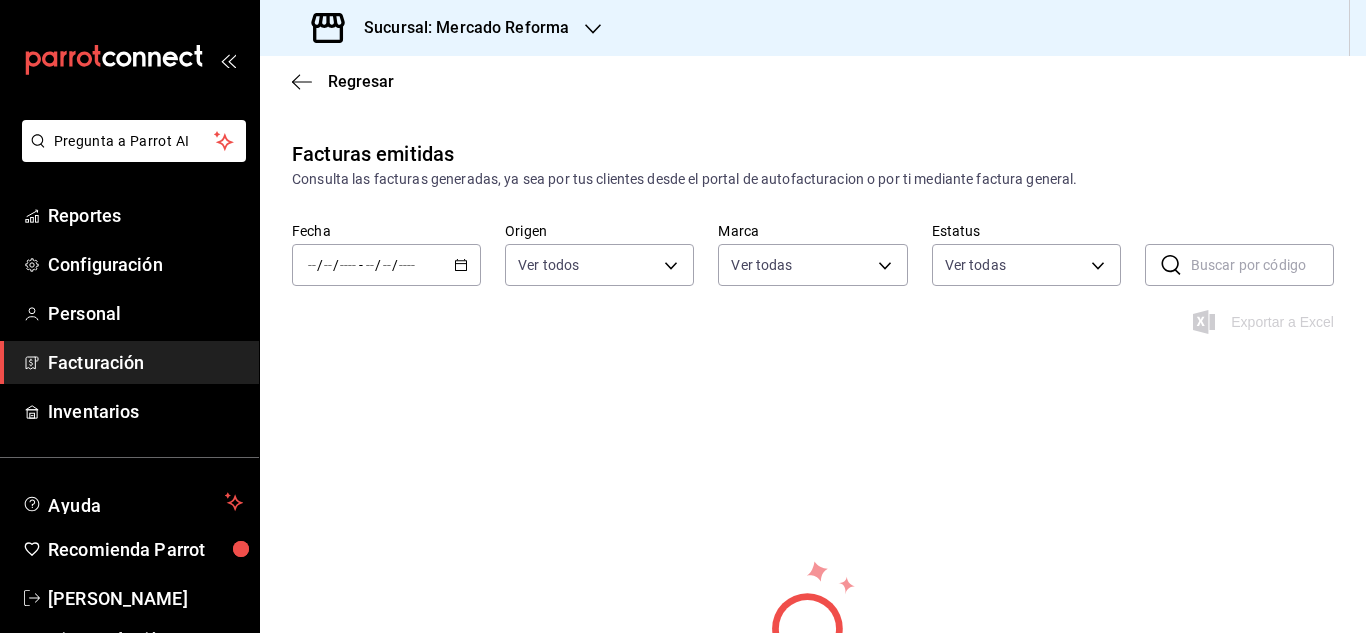 click at bounding box center [387, 265] 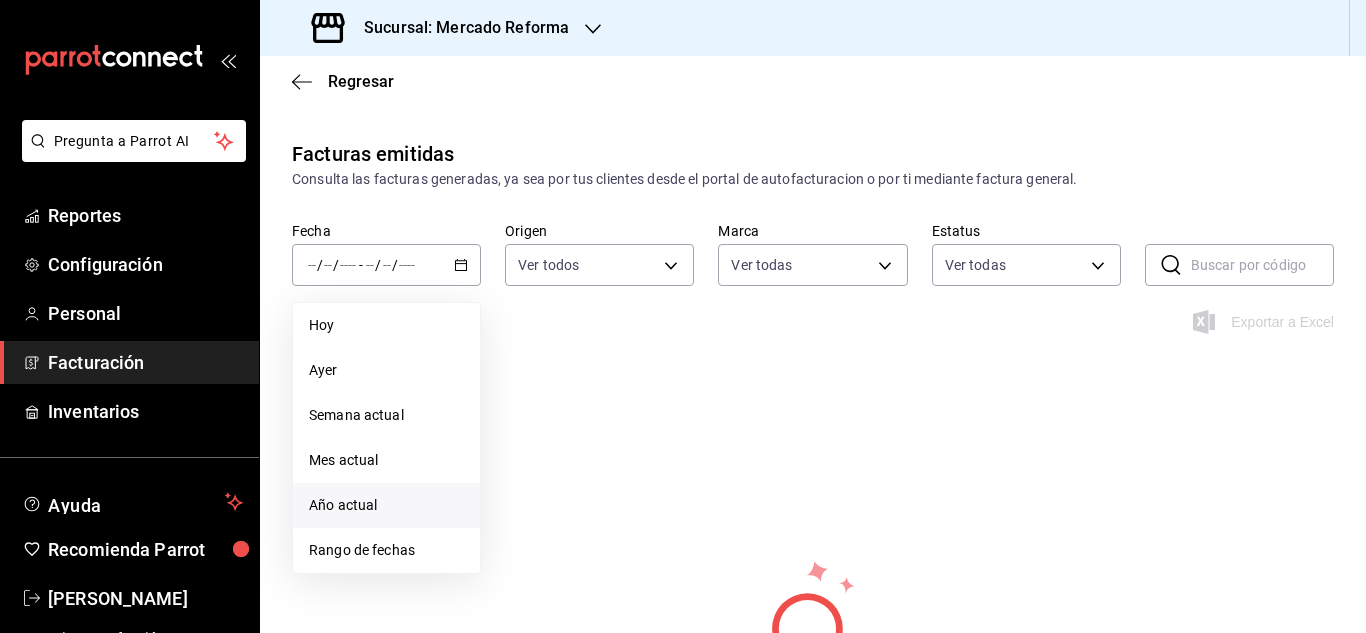 click on "Año actual" at bounding box center (386, 505) 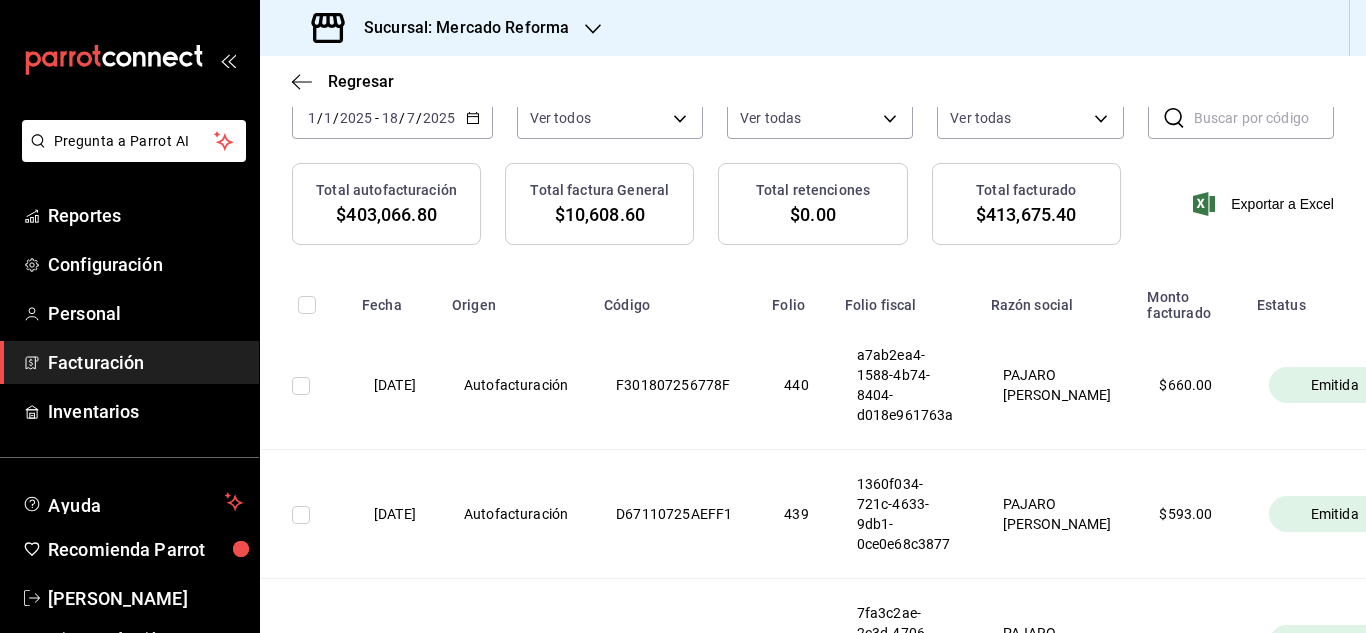 scroll, scrollTop: 0, scrollLeft: 0, axis: both 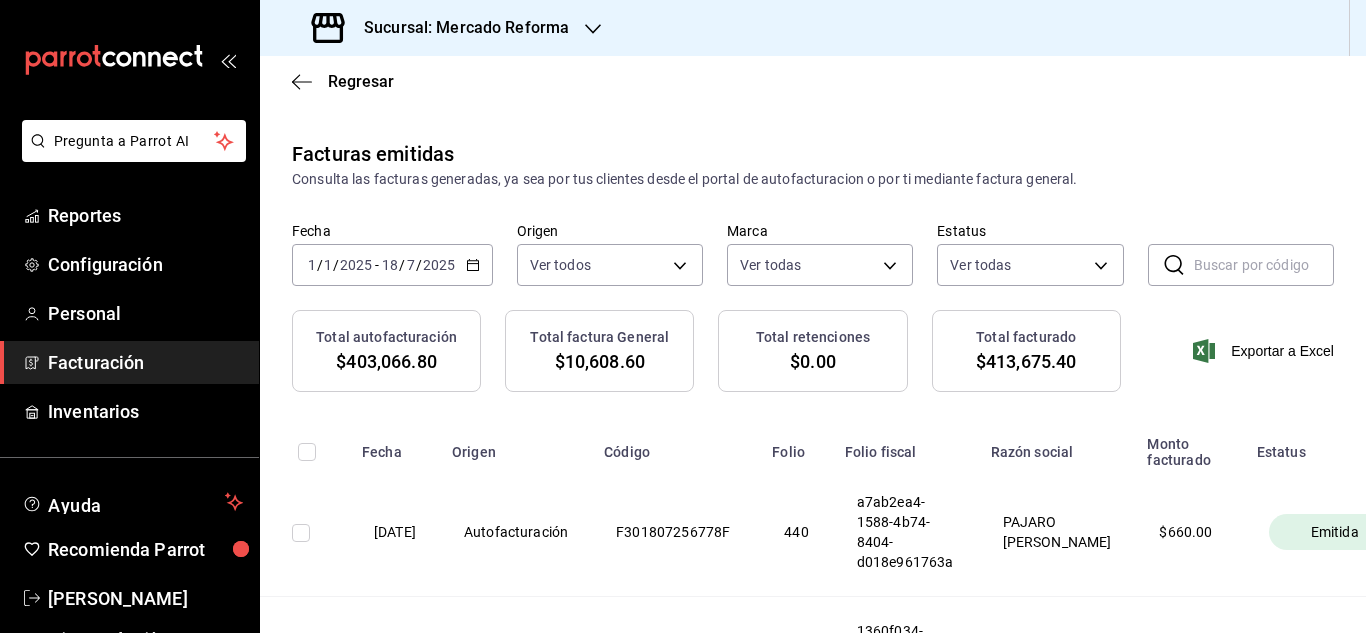 click on "Sucursal: Mercado Reforma" at bounding box center [458, 28] 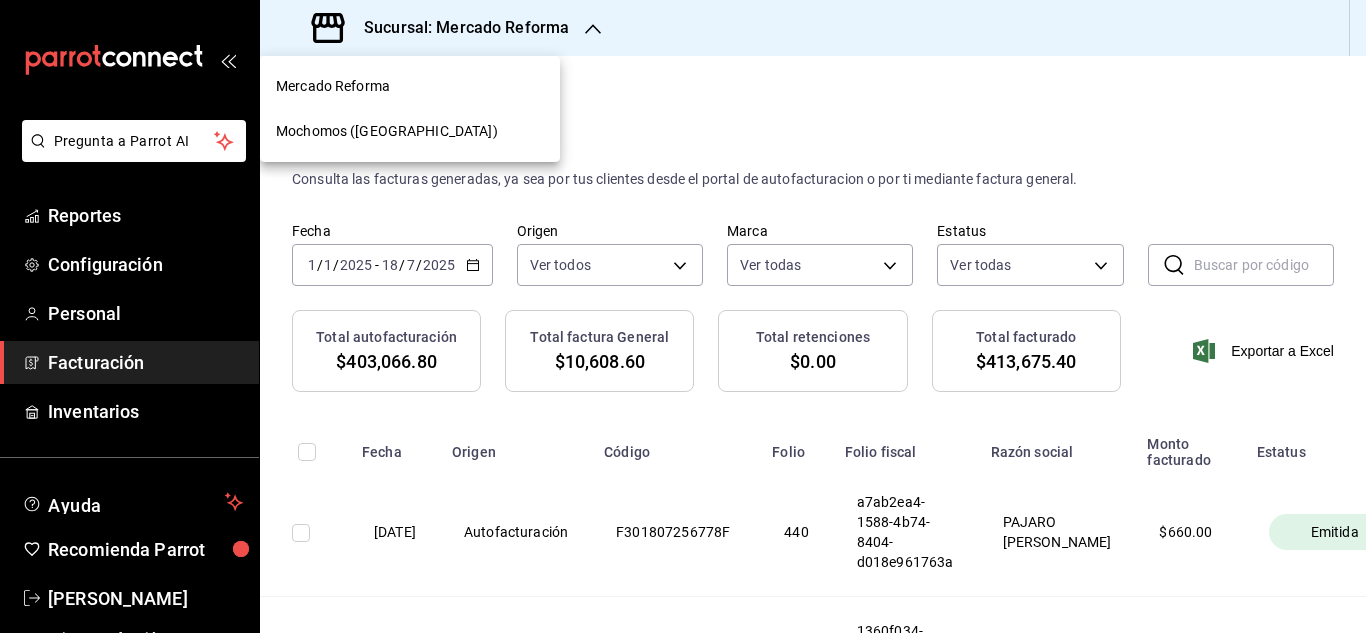 click on "Mochomos (Chihuahua)" at bounding box center (387, 131) 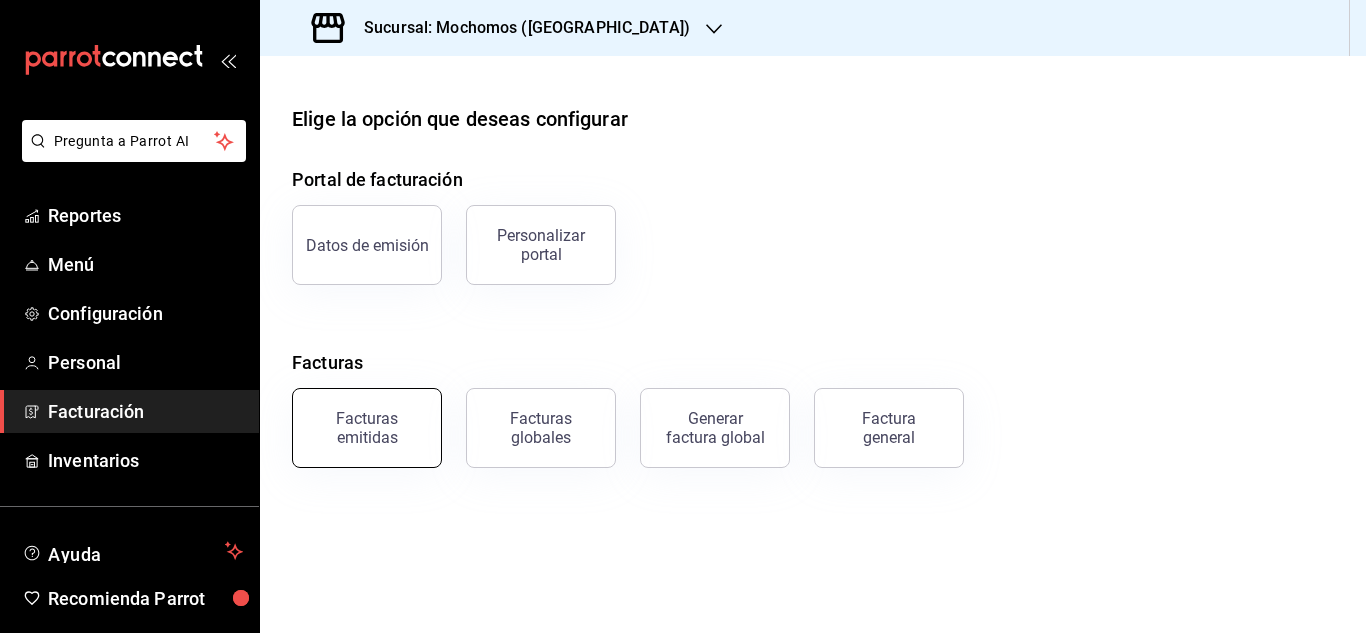 click on "Facturas emitidas" at bounding box center [367, 428] 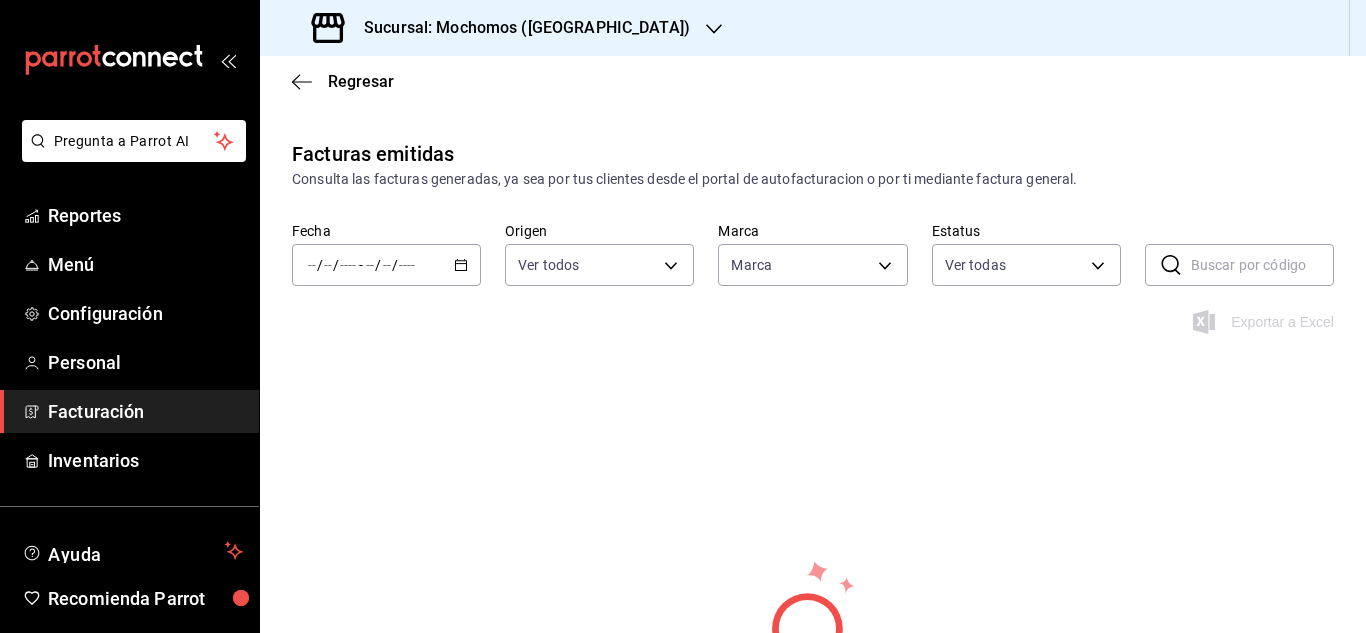type on "562d5b5b-21a2-4ace-a941-66278f4a6c49" 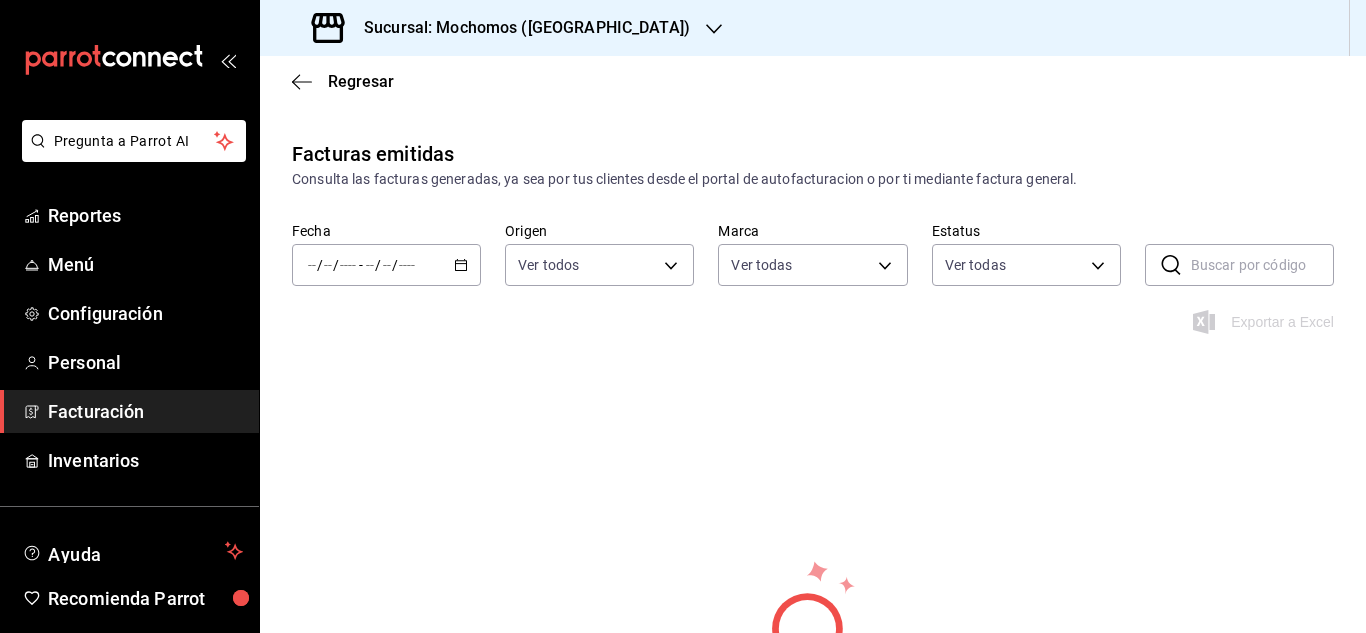 click on "/ / - / /" at bounding box center (386, 265) 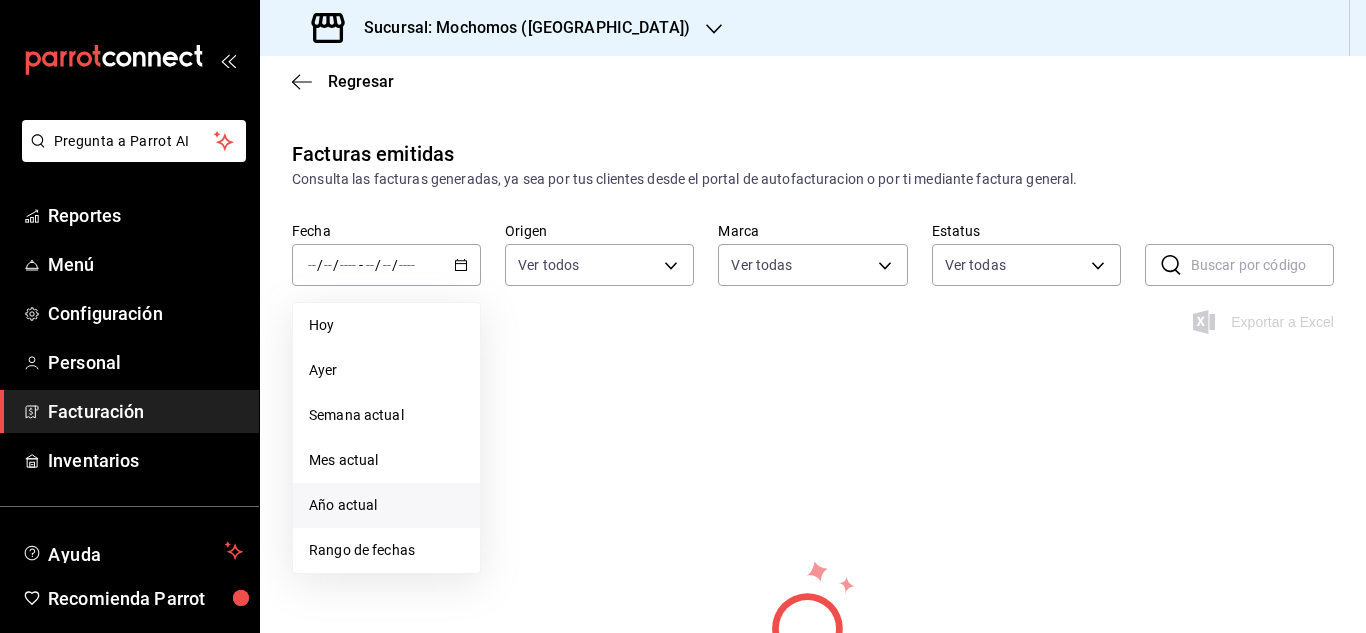 click on "Año actual" at bounding box center (386, 505) 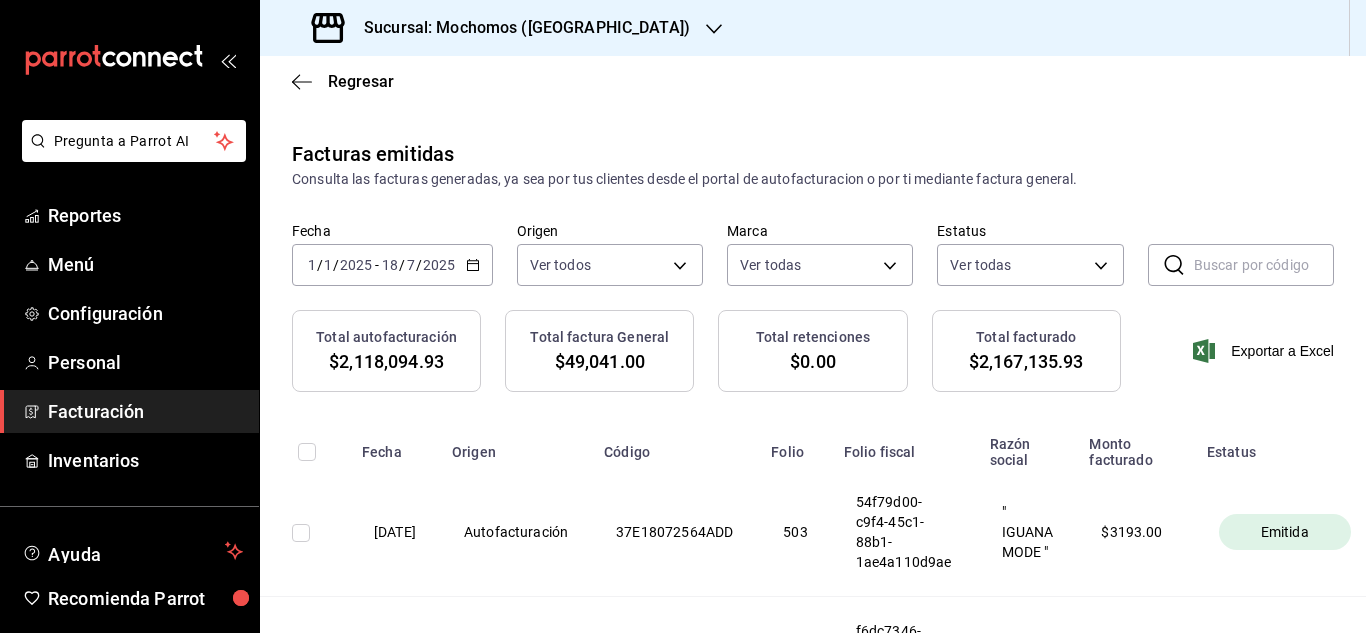 click at bounding box center (1264, 265) 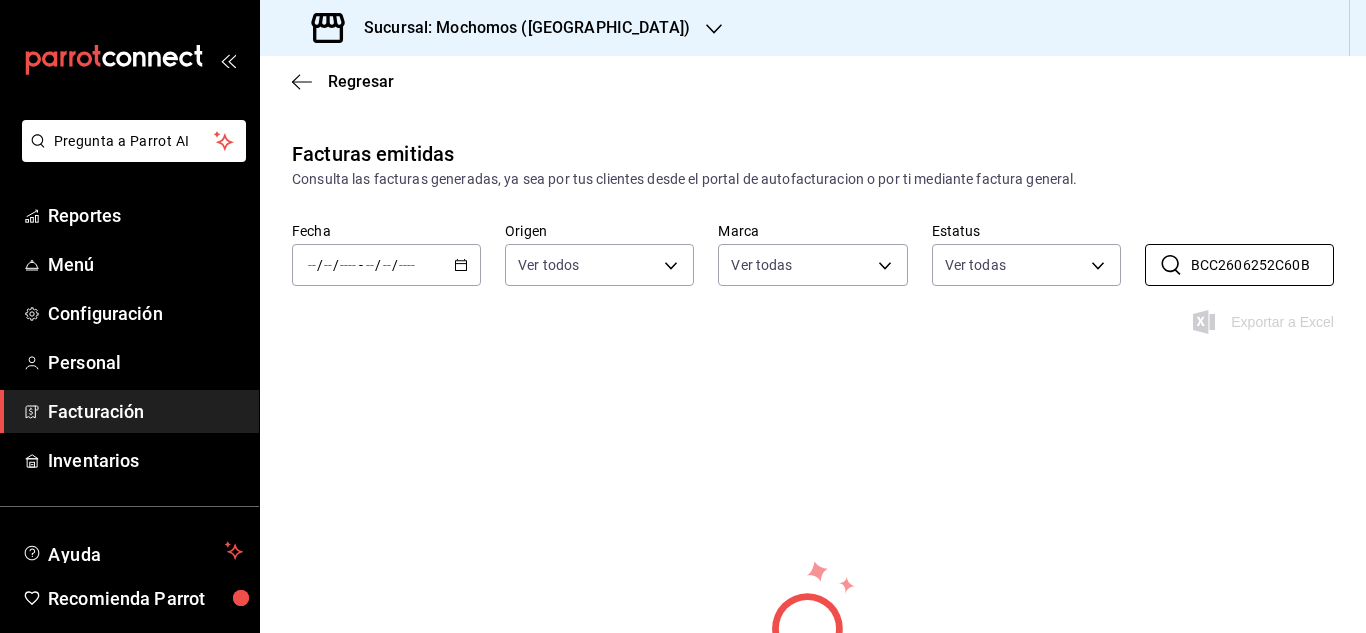 drag, startPoint x: 1304, startPoint y: 267, endPoint x: 913, endPoint y: 176, distance: 401.44986 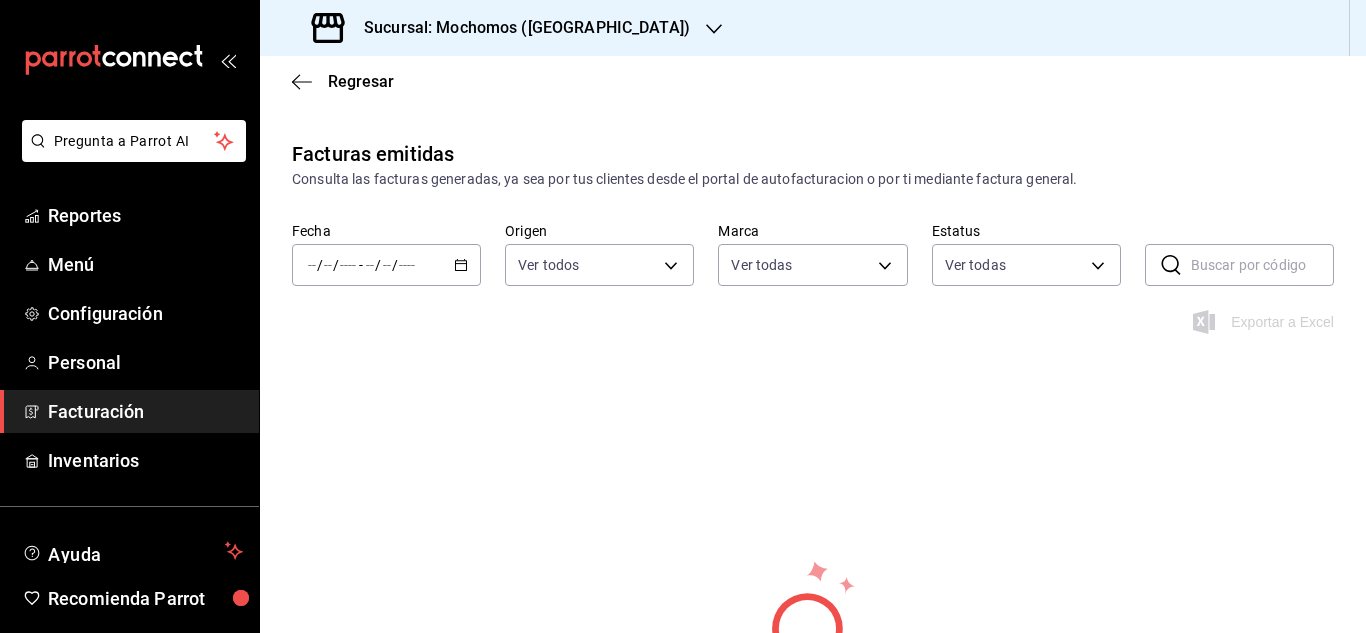 click at bounding box center [1262, 265] 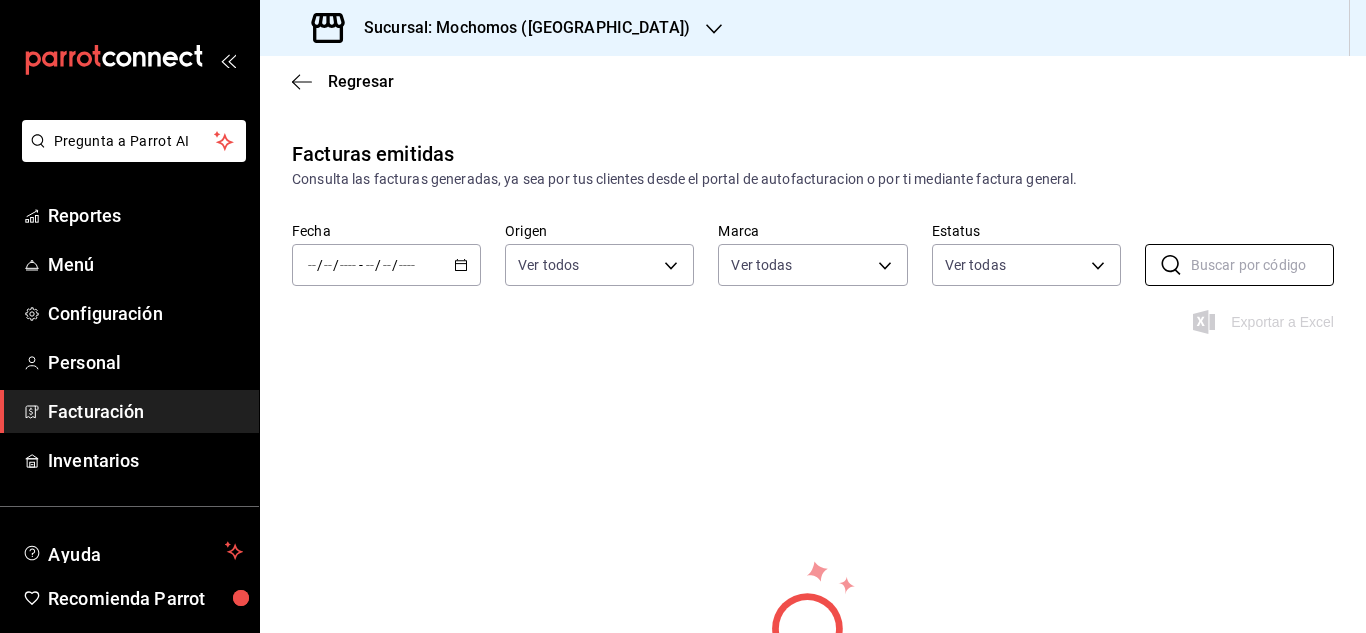 type on "250625-P-0040" 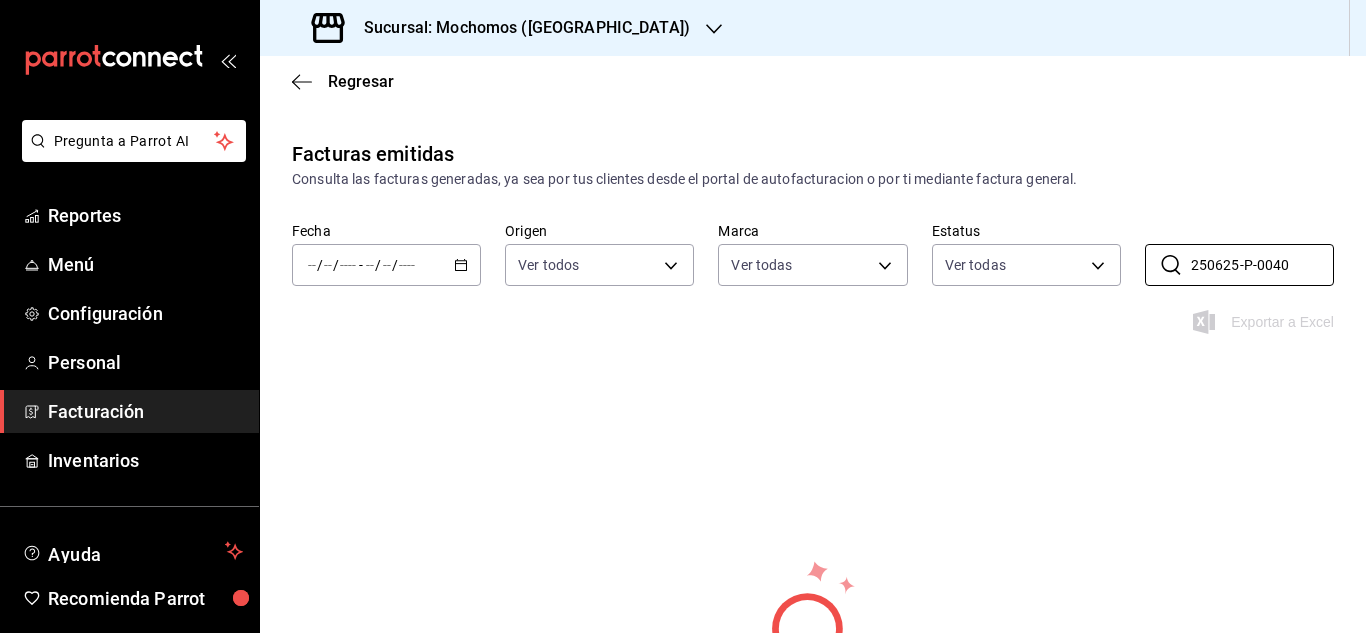 click on "Fecha / / - / /" at bounding box center [386, 254] 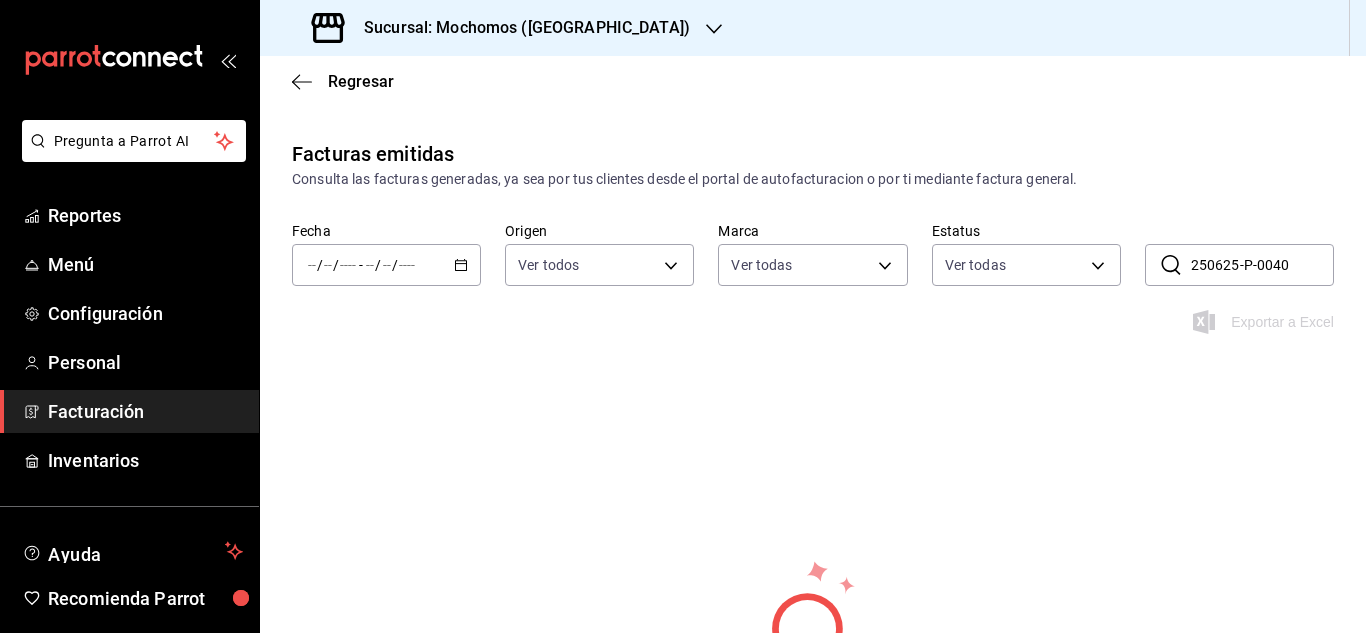 click on "/ / - / /" at bounding box center (386, 265) 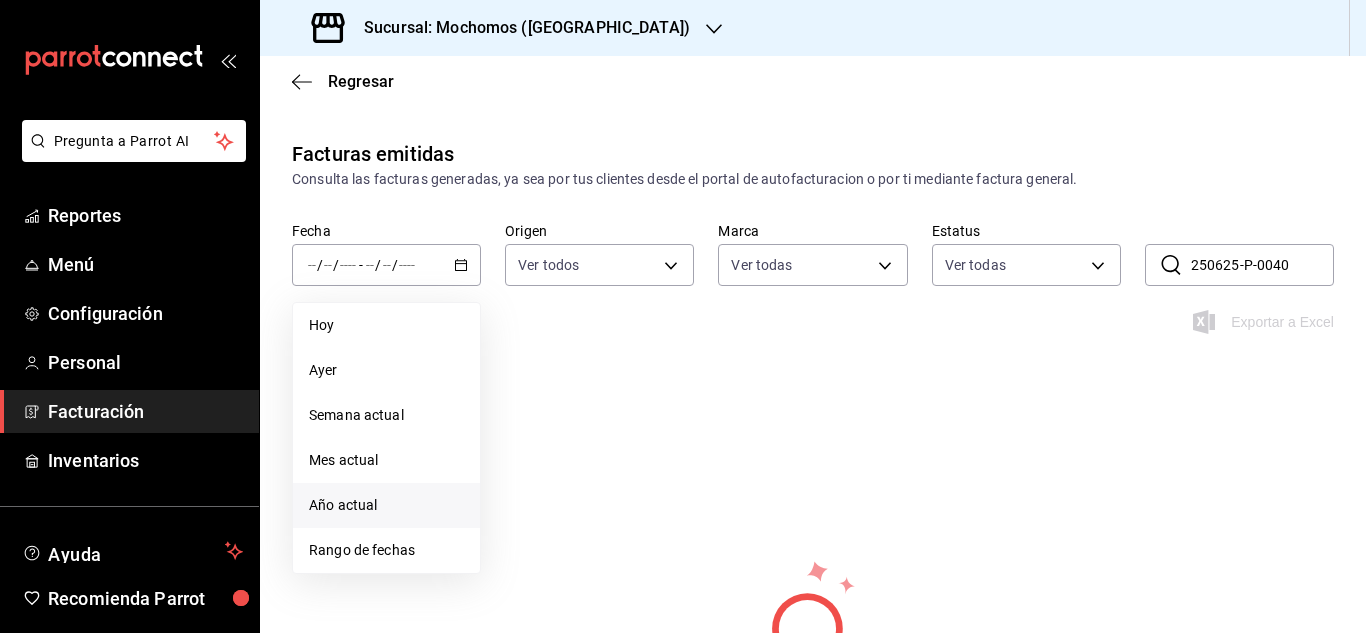 click on "Año actual" at bounding box center [386, 505] 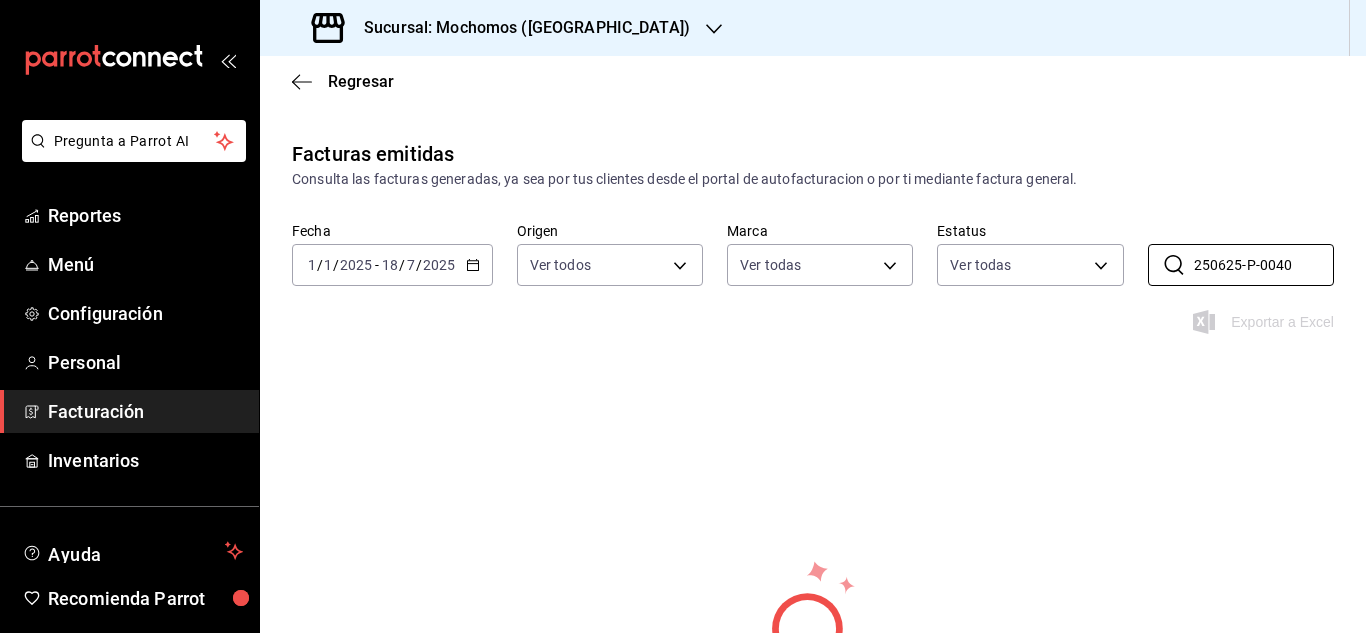 drag, startPoint x: 1291, startPoint y: 284, endPoint x: 1099, endPoint y: 218, distance: 203.02708 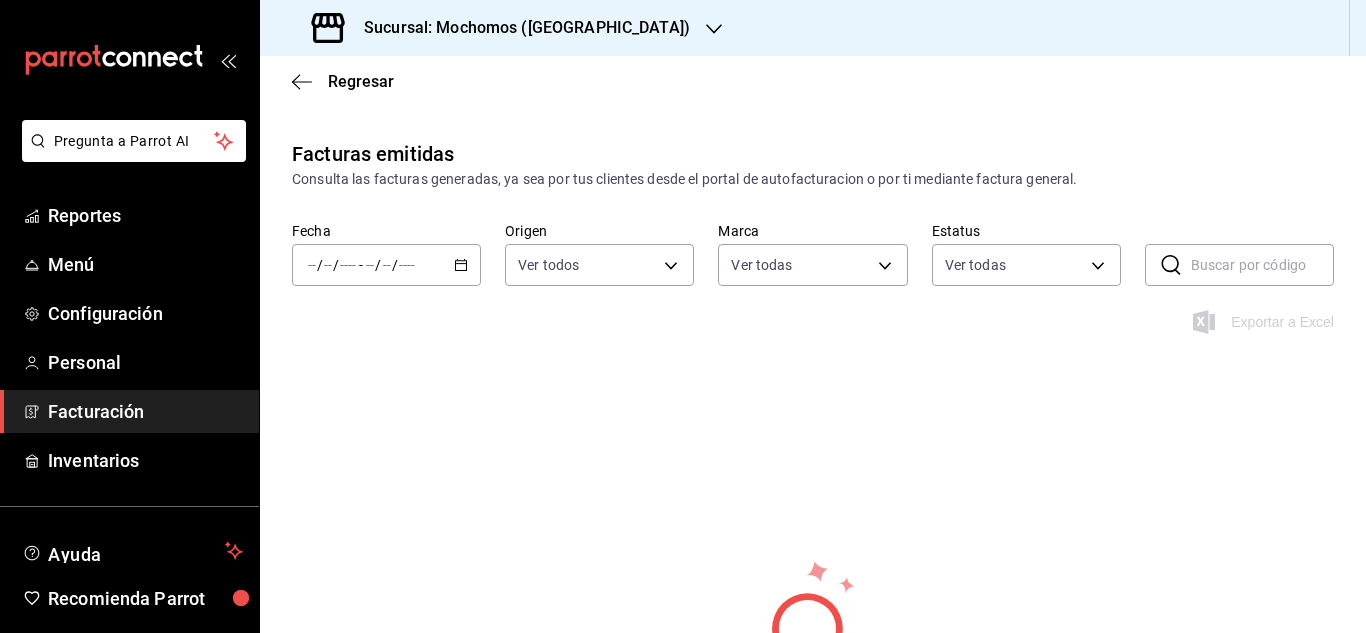 click at bounding box center [348, 265] 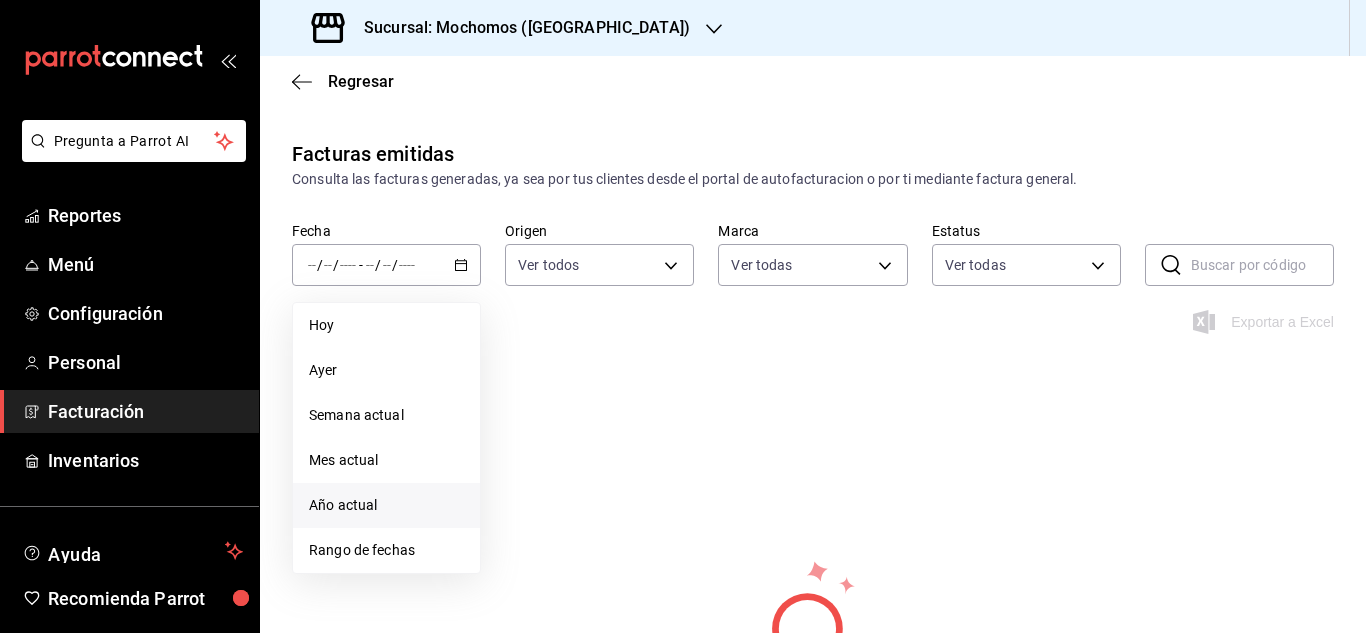 click on "Año actual" at bounding box center (386, 505) 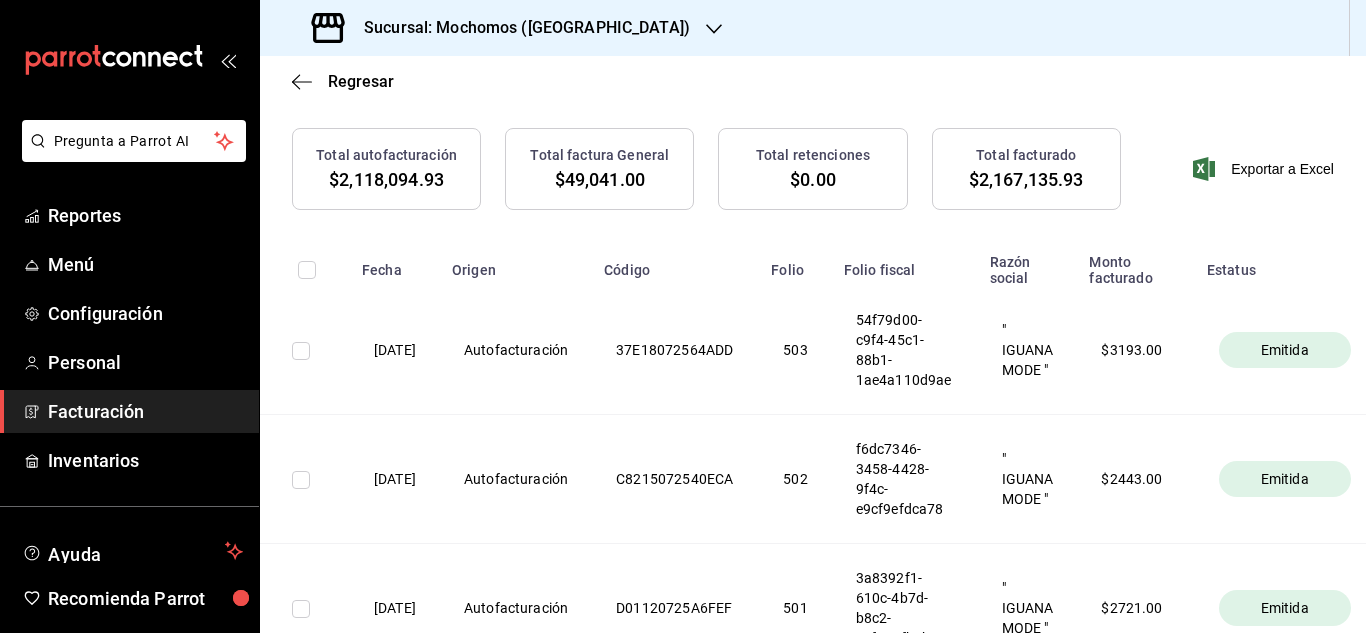 scroll, scrollTop: 200, scrollLeft: 0, axis: vertical 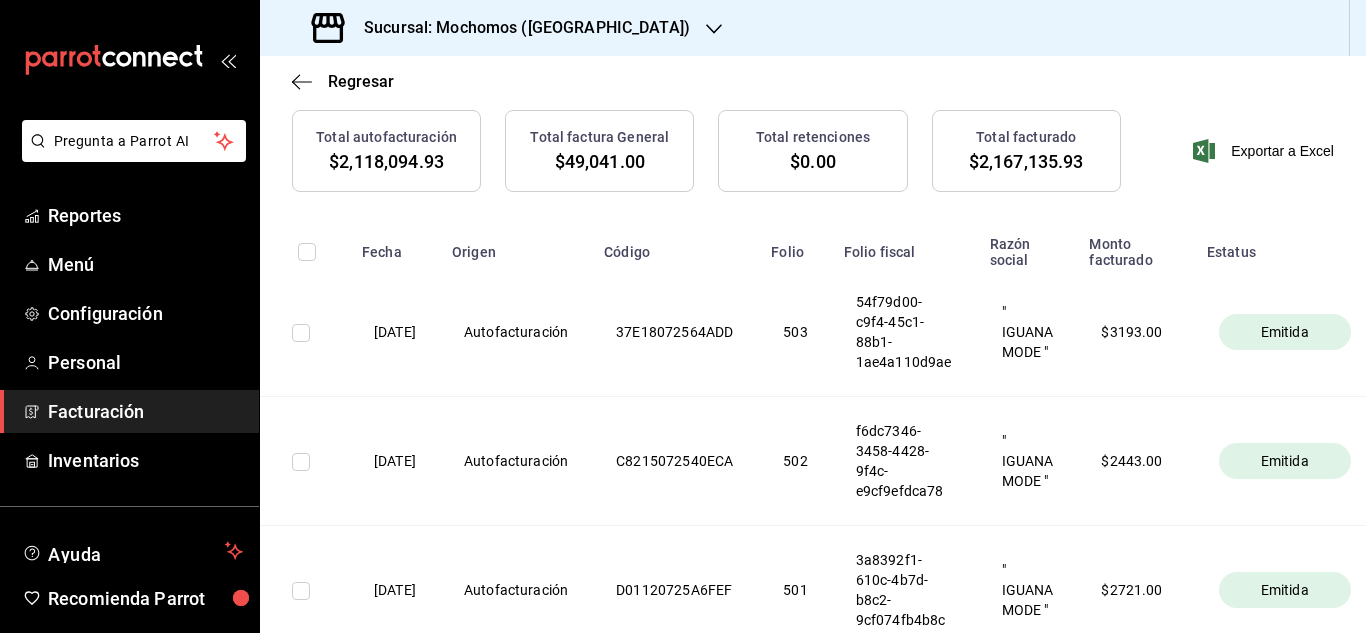 click on "Monto facturado" at bounding box center (1135, 246) 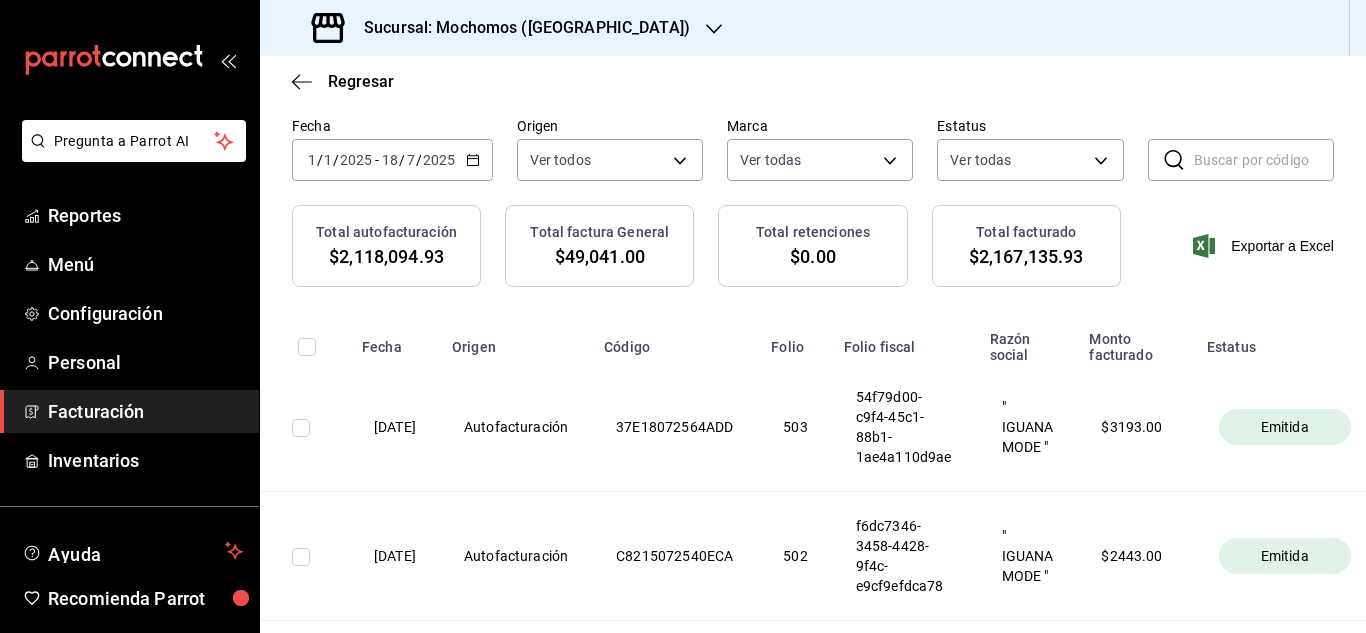 scroll, scrollTop: 0, scrollLeft: 0, axis: both 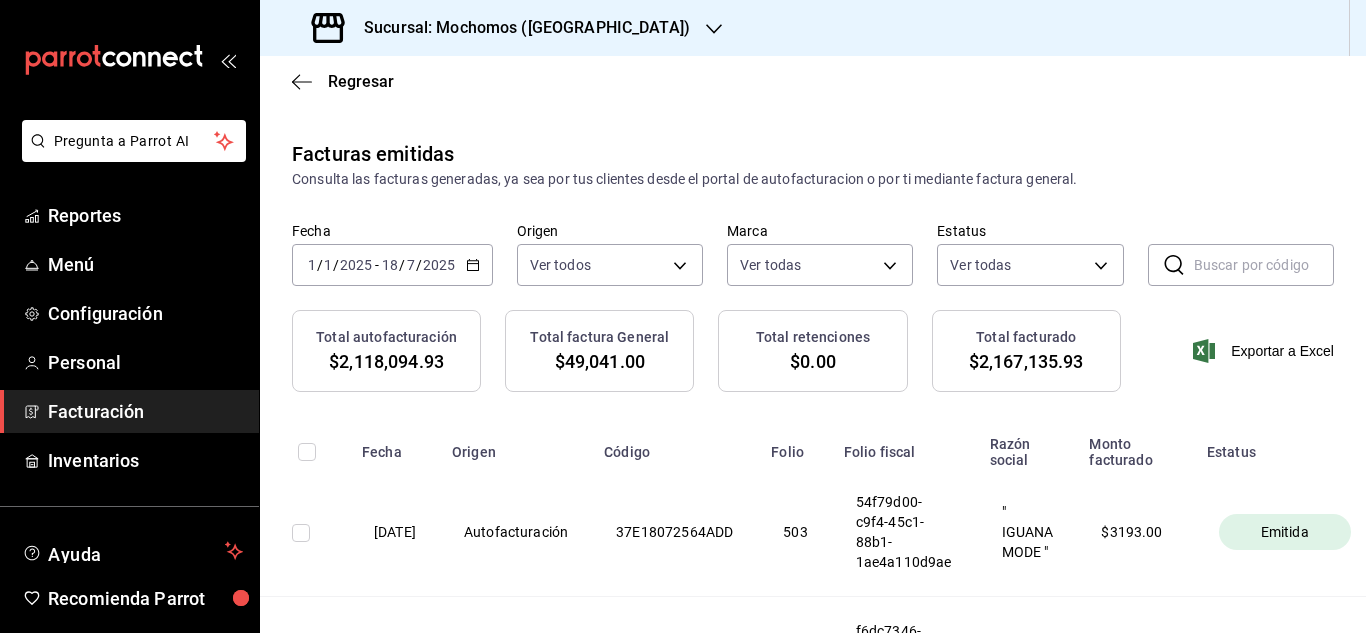click at bounding box center (1264, 265) 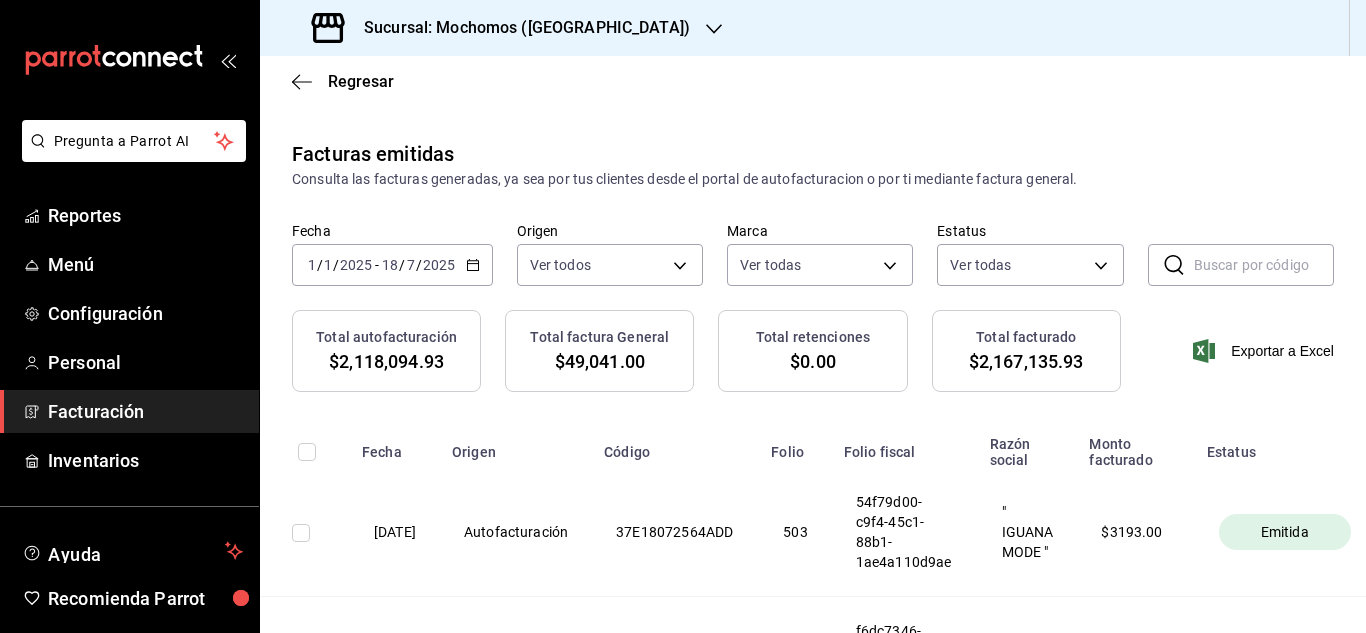 paste on "BCC2606252C6D8" 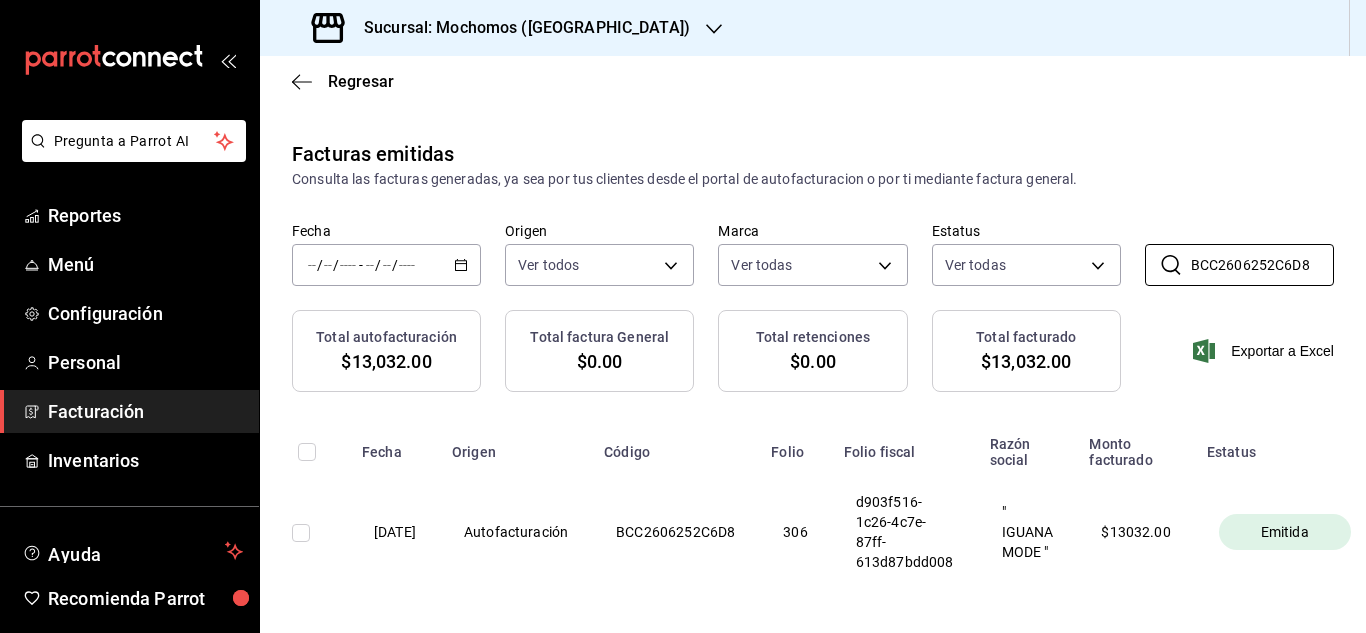 type on "BCC2606252C6D8" 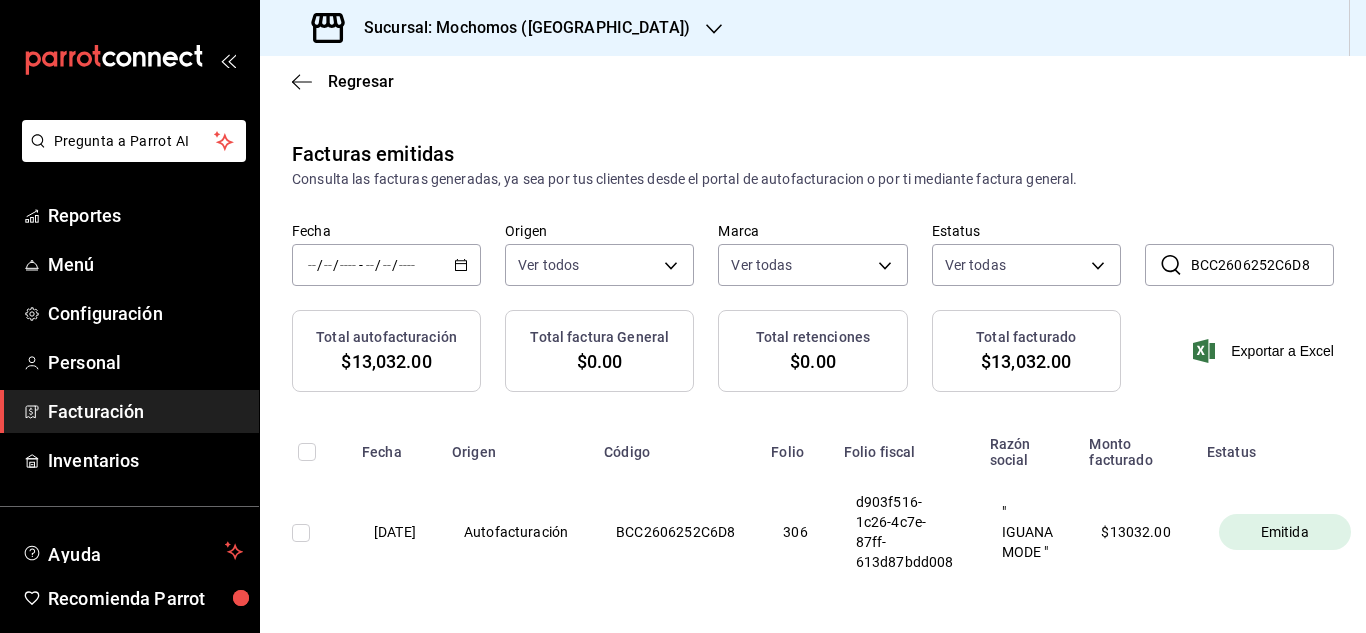 click on "-" at bounding box center [361, 265] 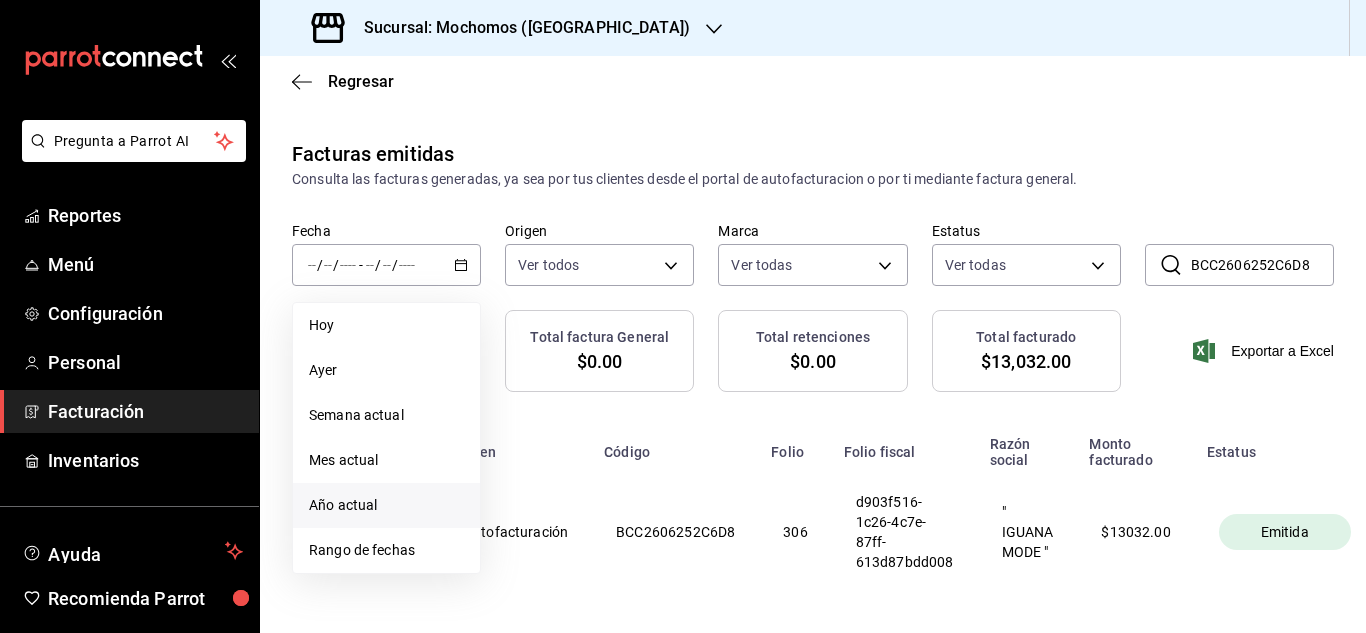click on "Año actual" at bounding box center (386, 505) 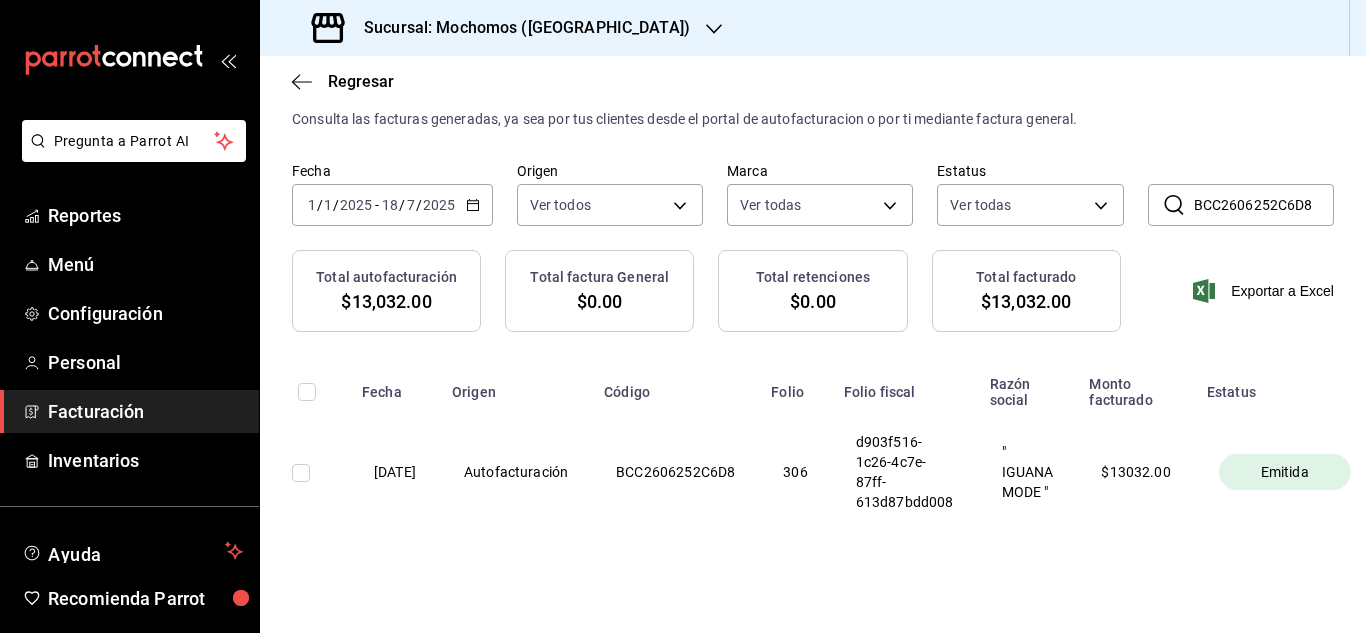 scroll, scrollTop: 92, scrollLeft: 0, axis: vertical 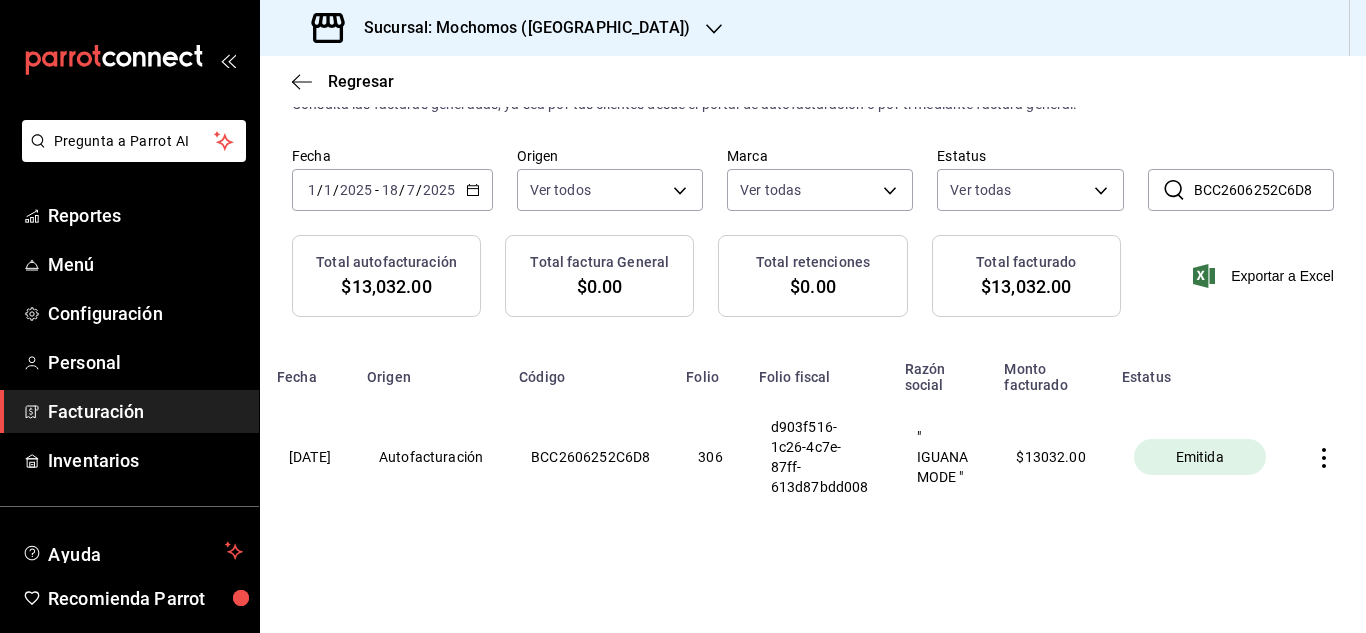 click 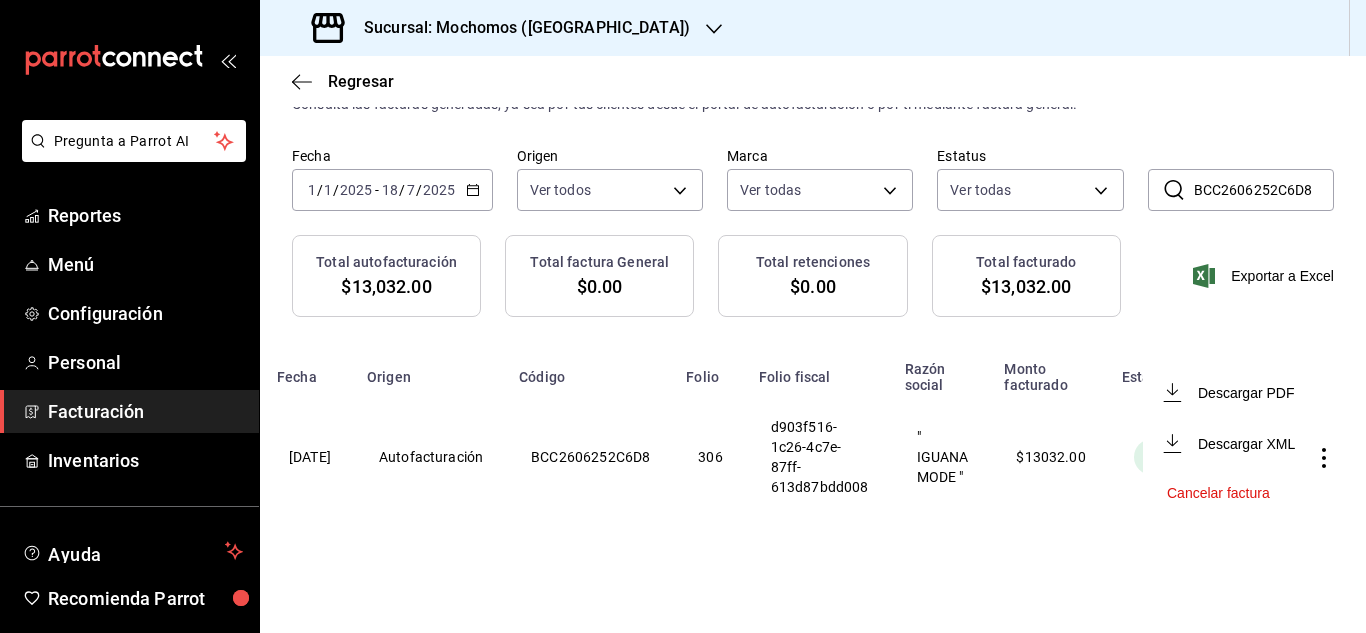click at bounding box center (683, 316) 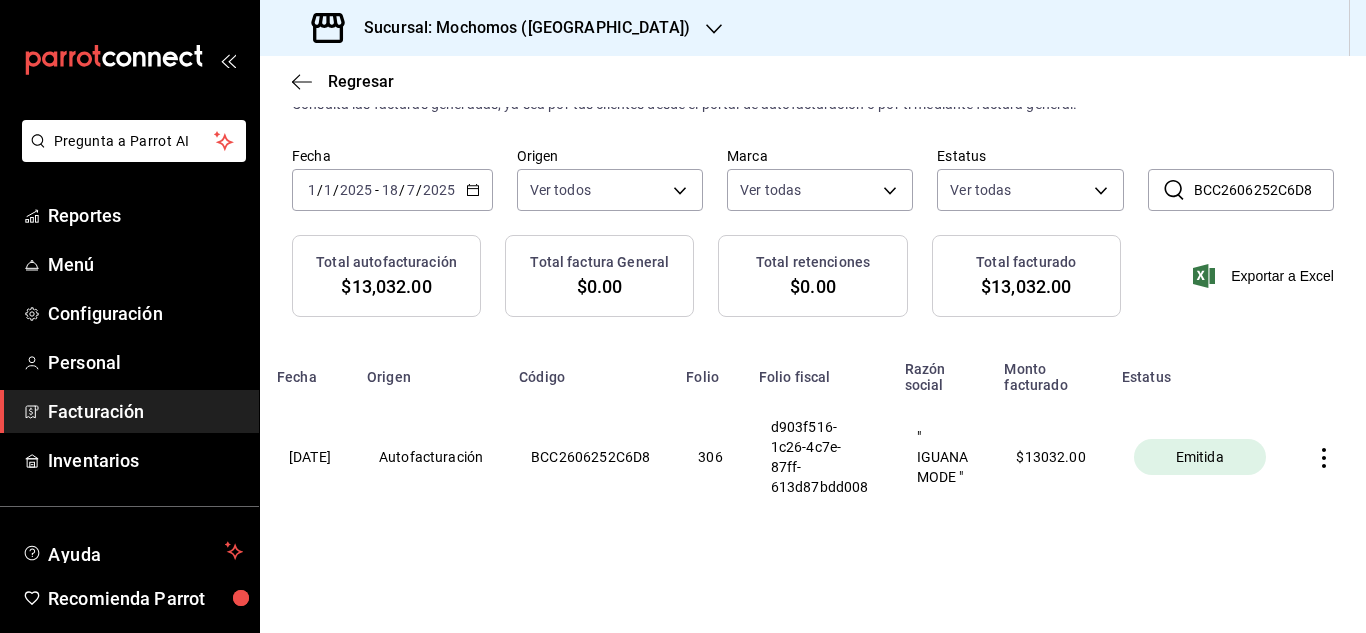 scroll, scrollTop: 0, scrollLeft: 124, axis: horizontal 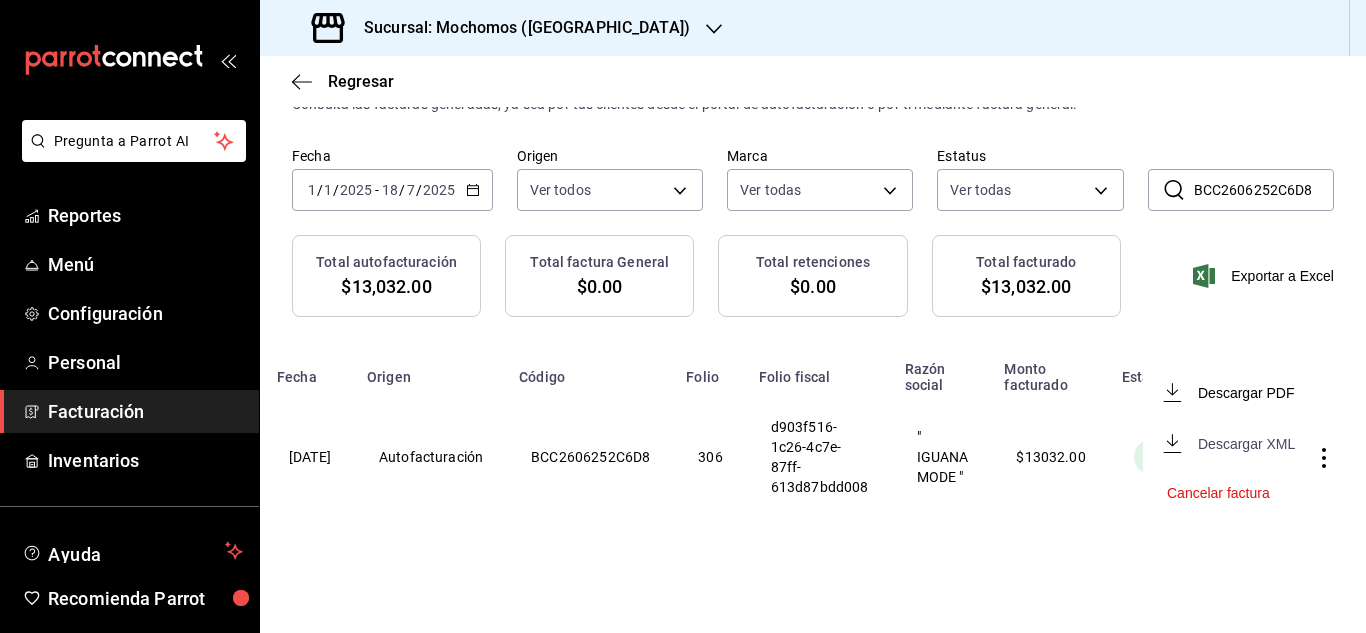 click on "Descargar XML" at bounding box center [1231, 443] 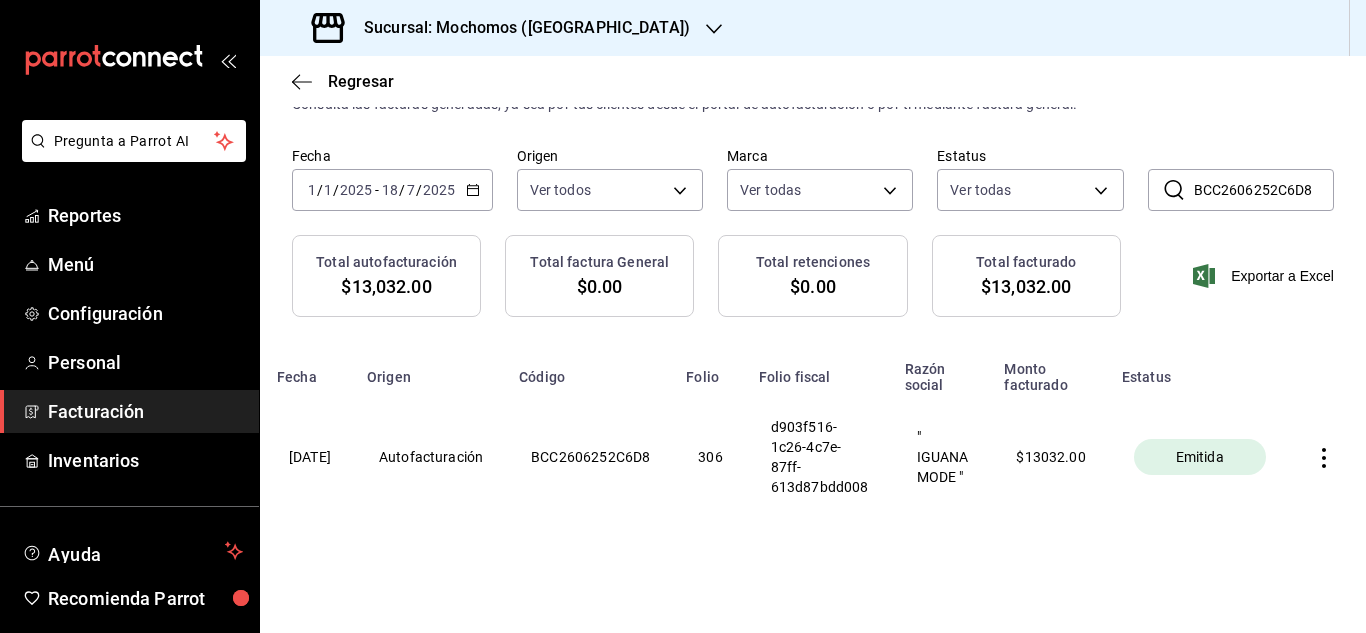 click at bounding box center (1328, 457) 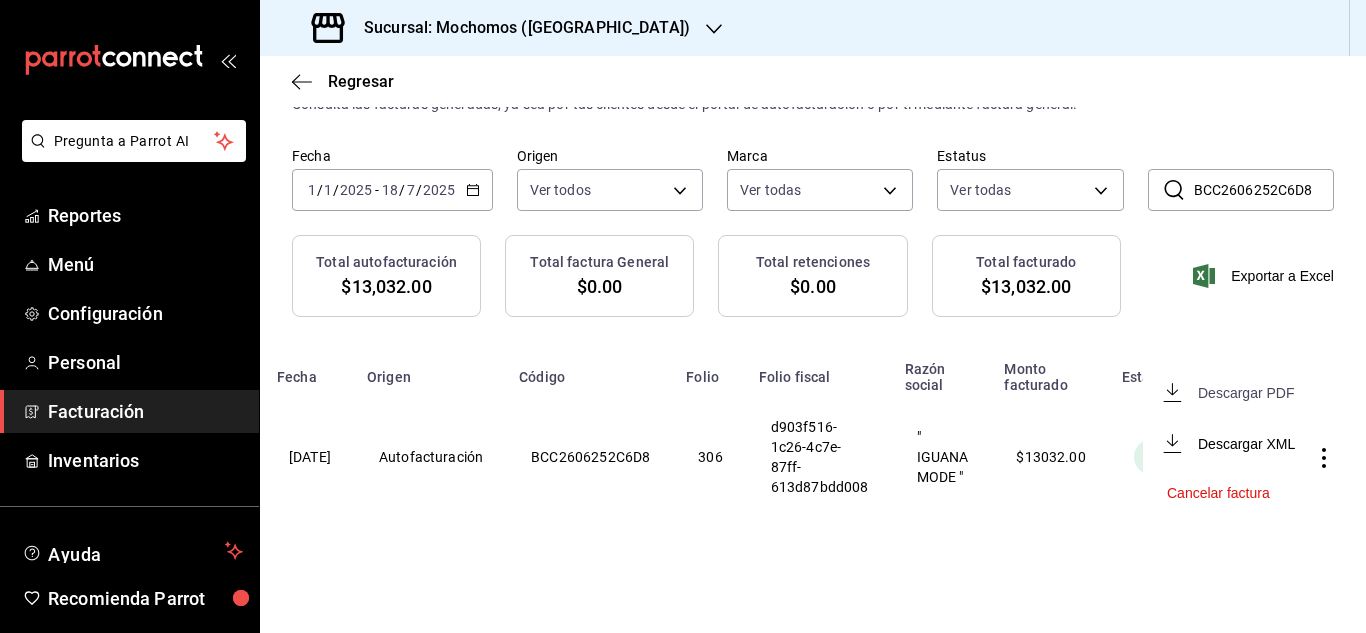 click on "Descargar PDF" at bounding box center (1246, 393) 